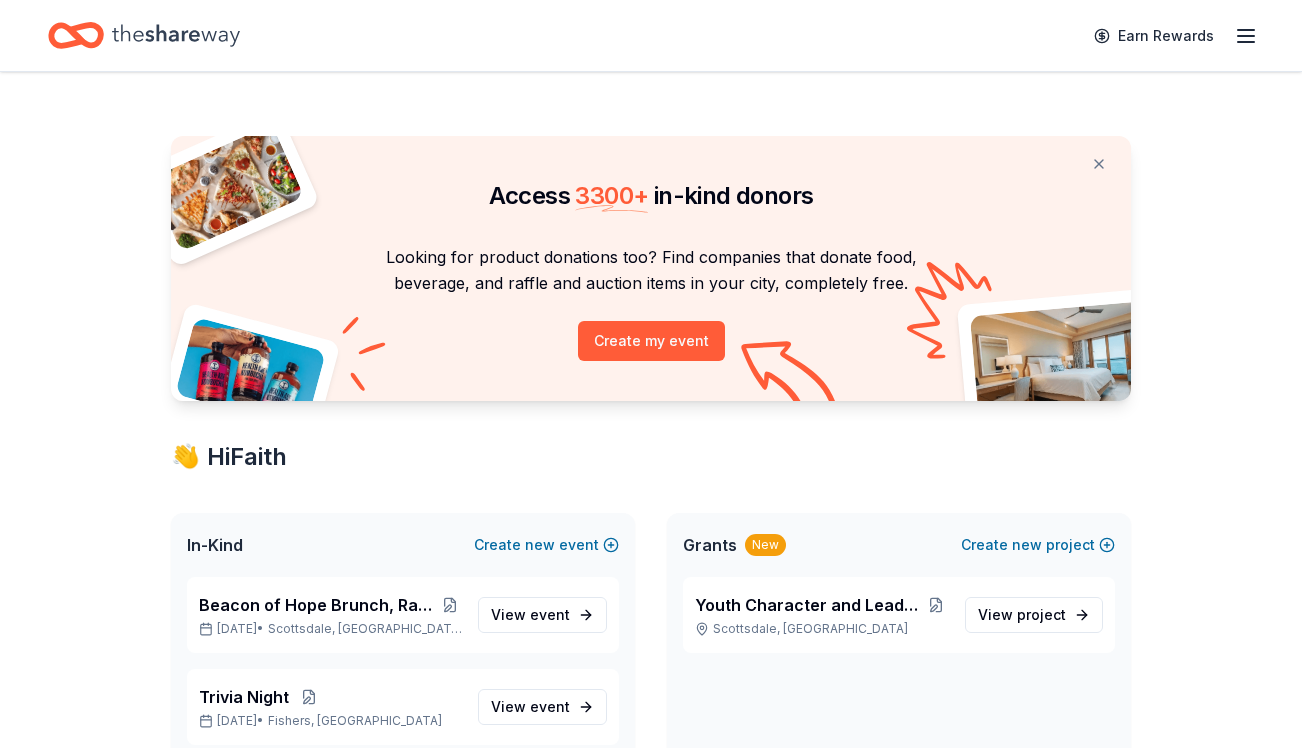 scroll, scrollTop: 0, scrollLeft: 0, axis: both 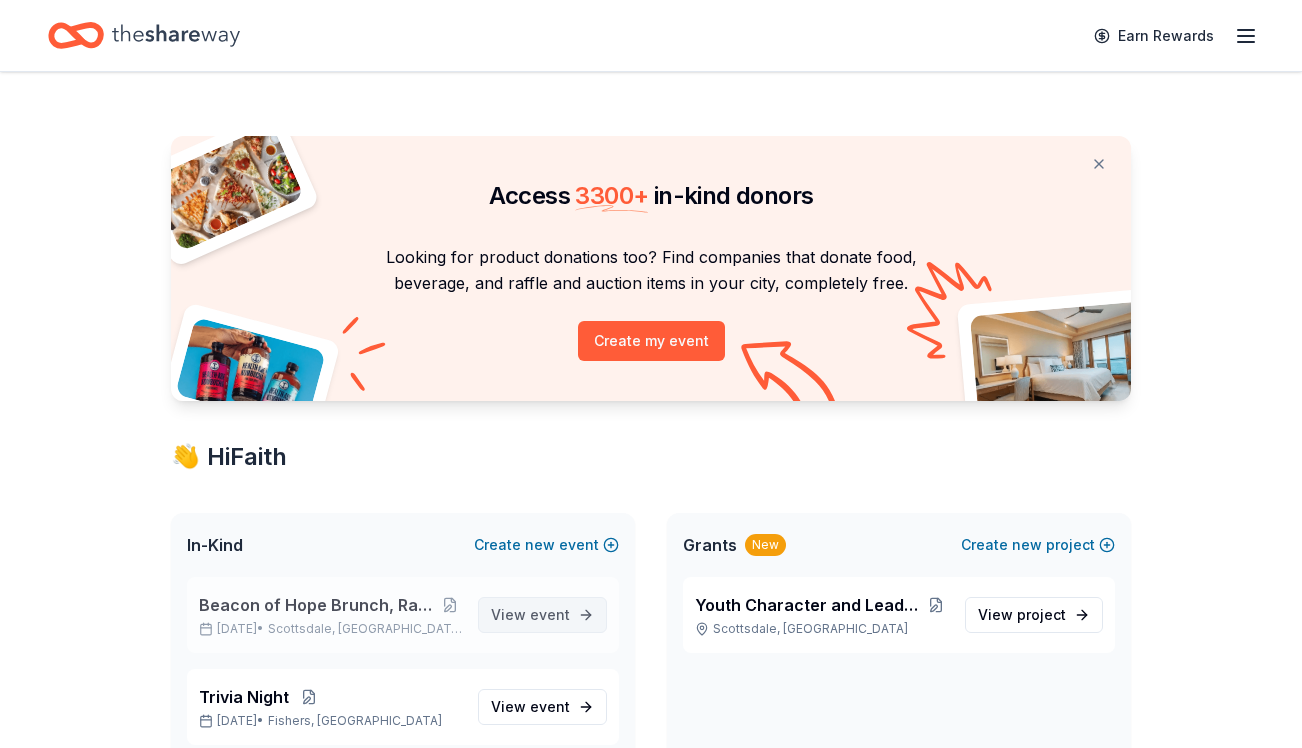 click on "event" at bounding box center [550, 614] 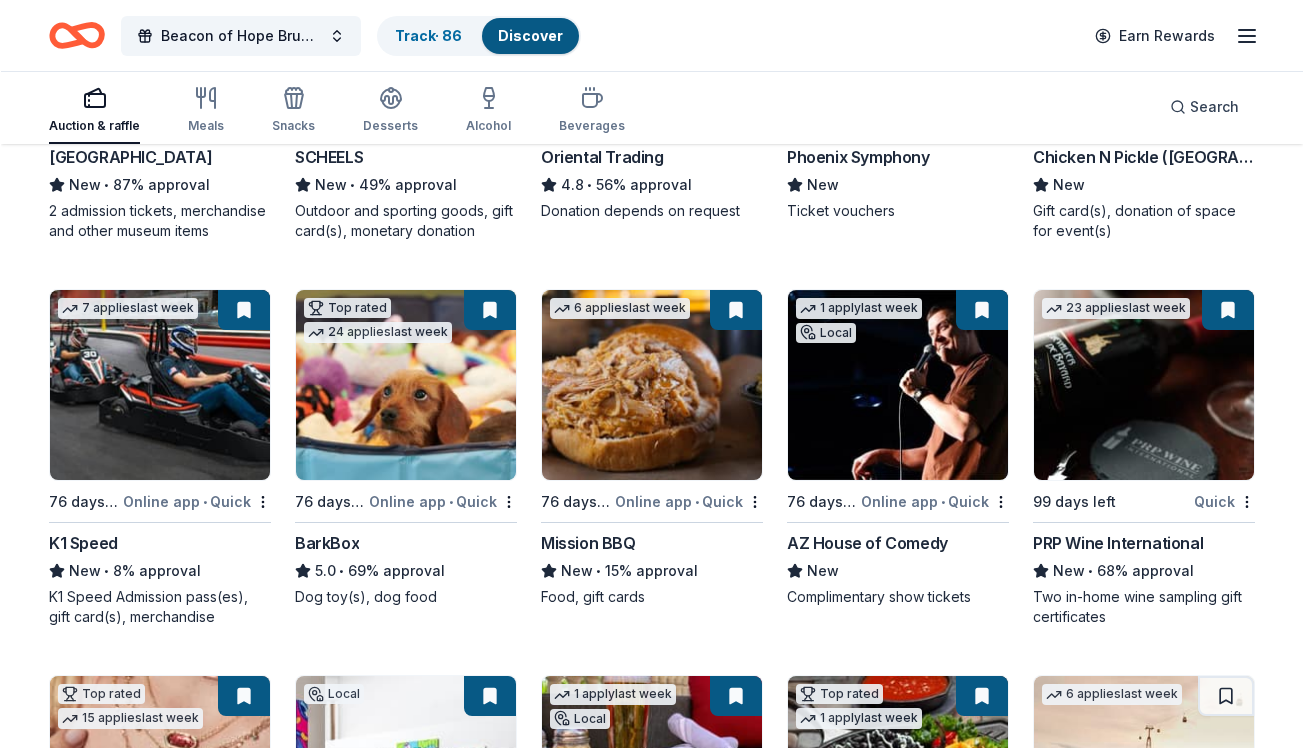 scroll, scrollTop: 467, scrollLeft: 0, axis: vertical 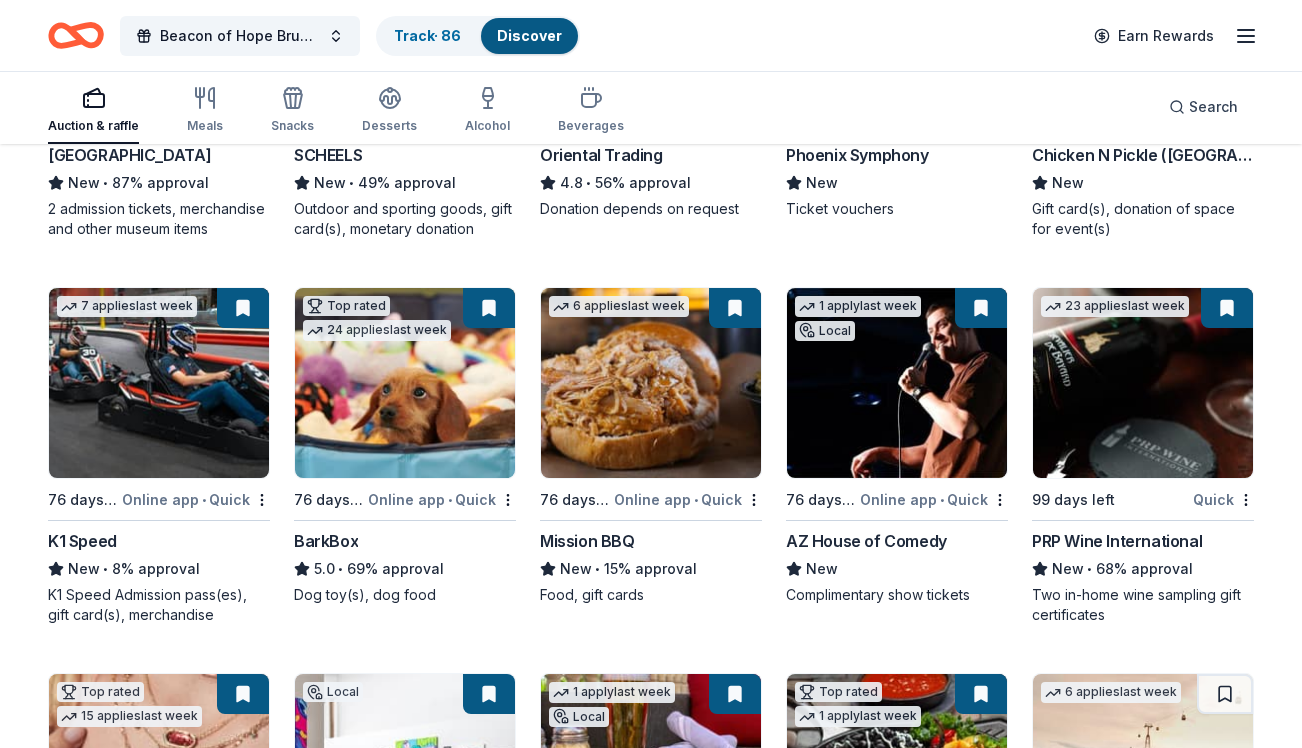 click at bounding box center [651, 383] 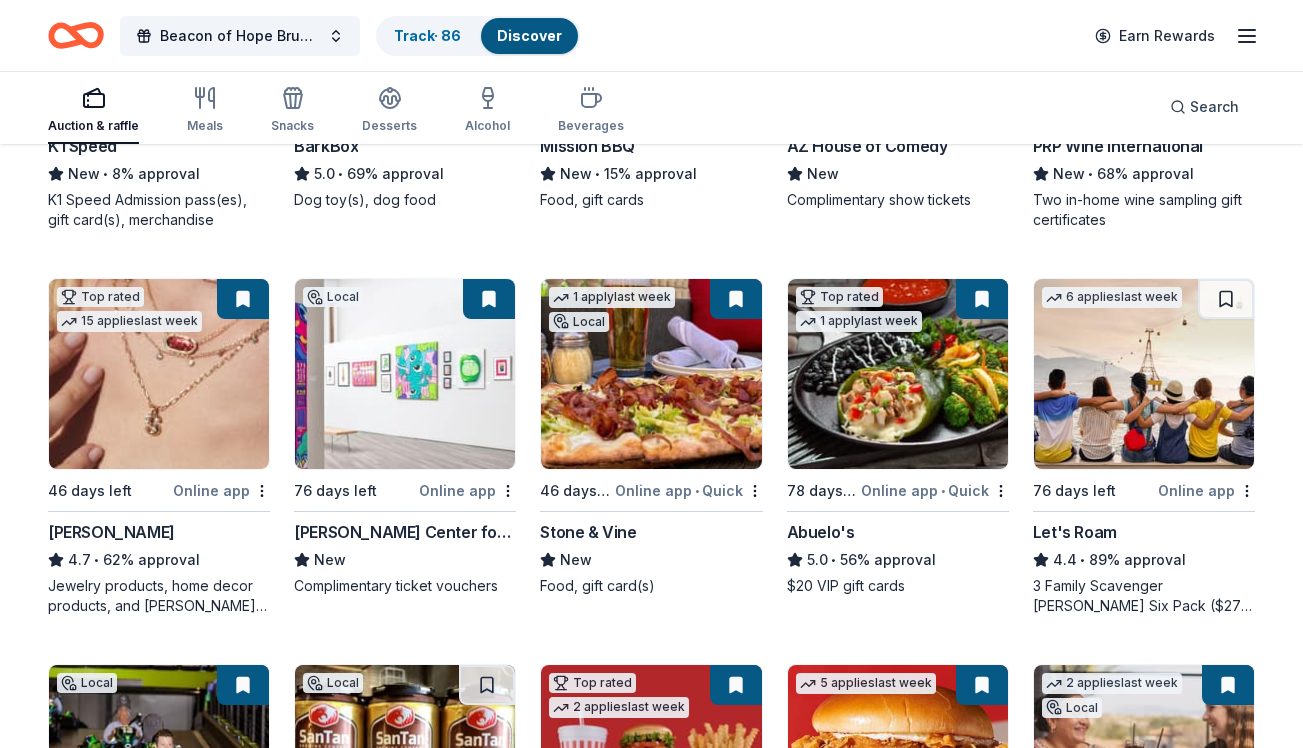 scroll, scrollTop: 856, scrollLeft: 0, axis: vertical 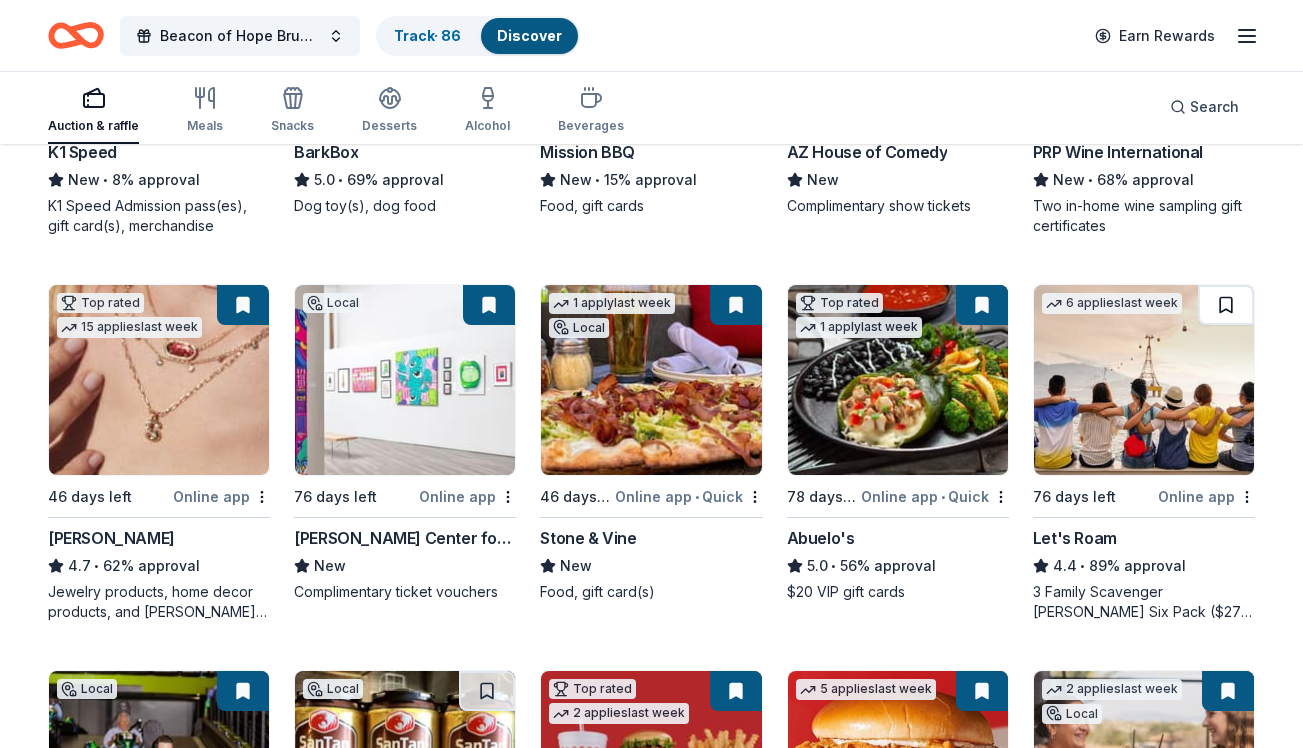 click at bounding box center [1226, 305] 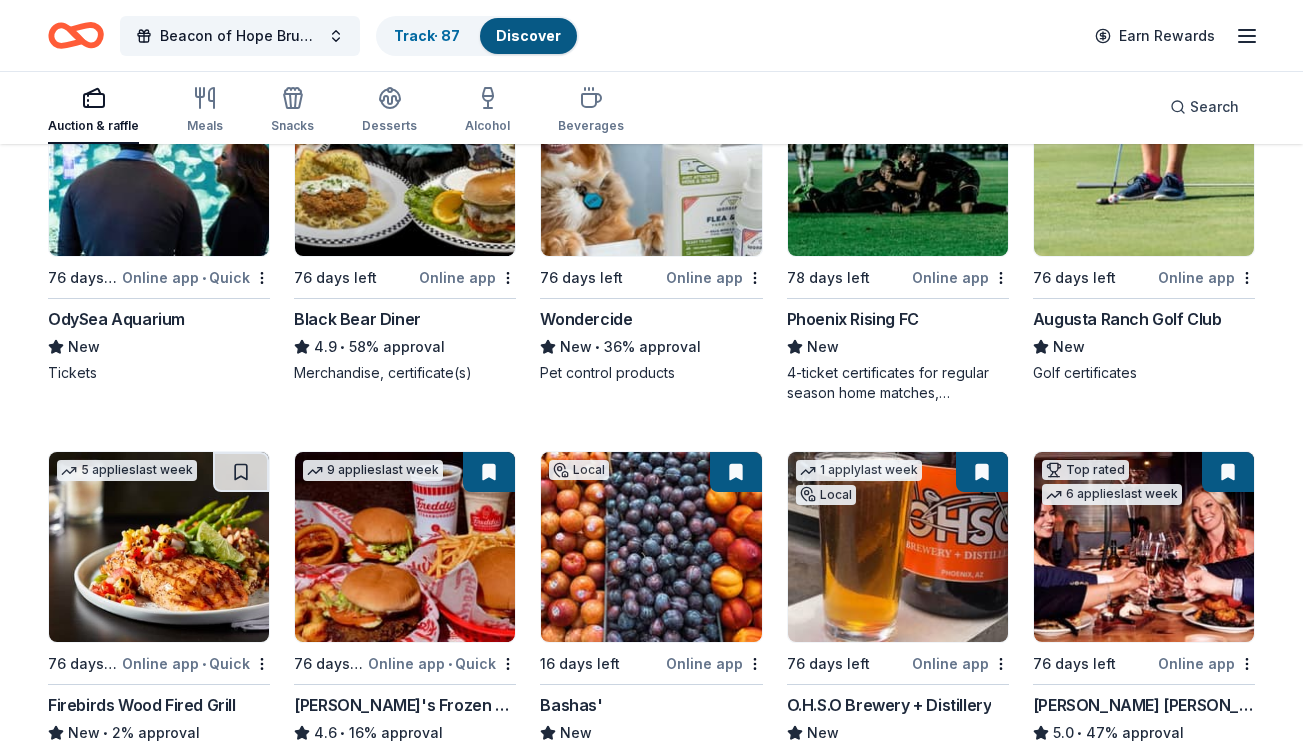 scroll, scrollTop: 1572, scrollLeft: 0, axis: vertical 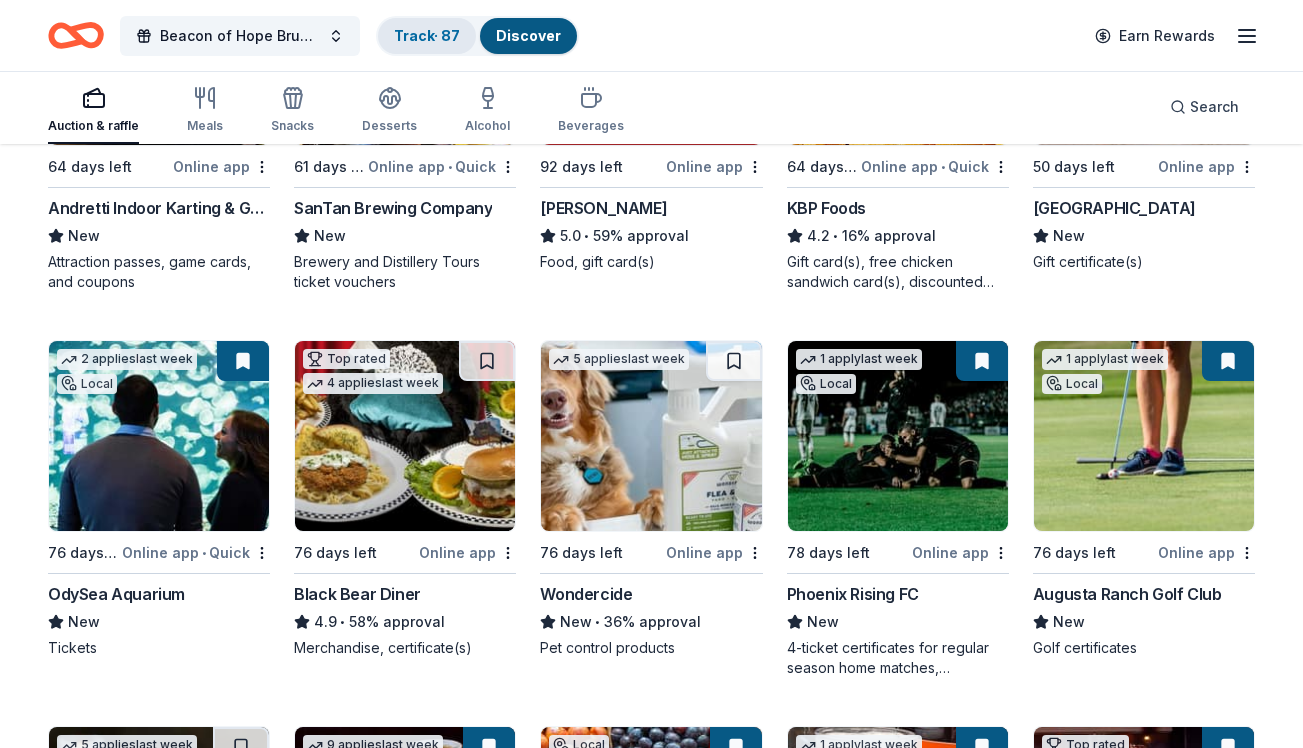click on "Track  · 87" at bounding box center (427, 35) 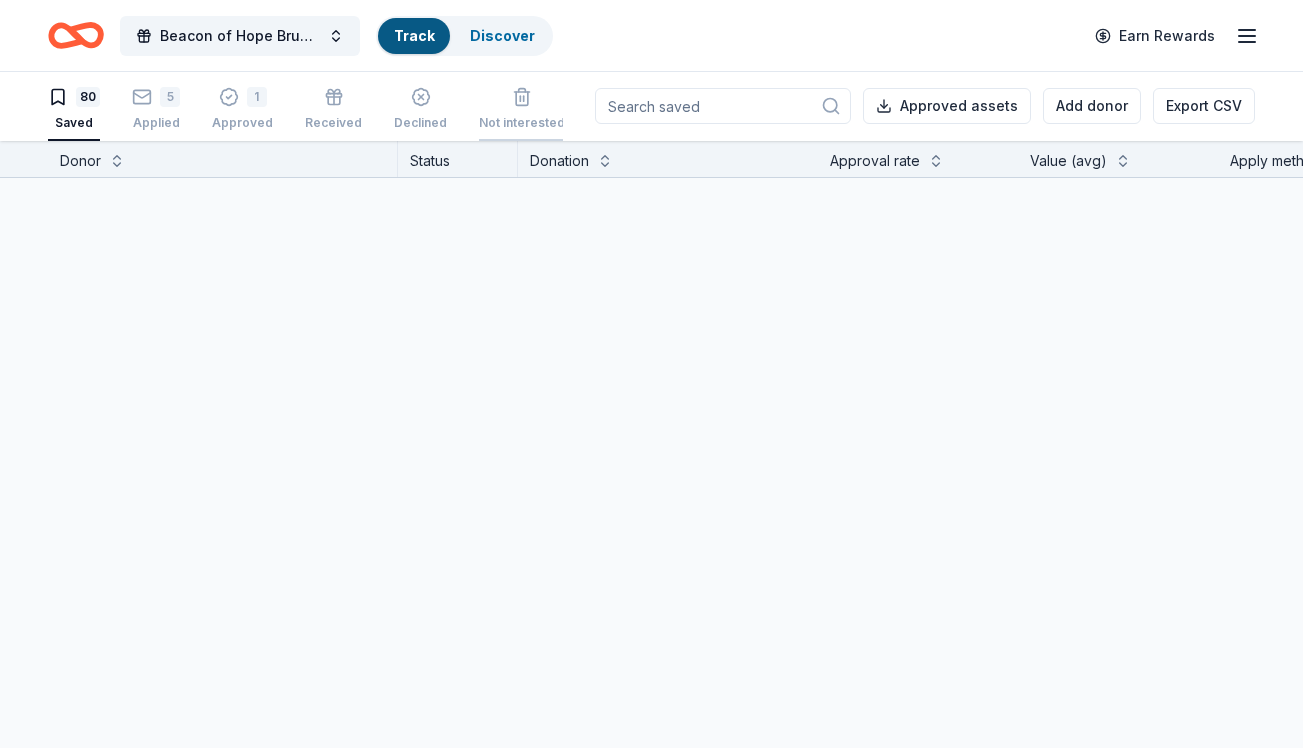 scroll, scrollTop: 1, scrollLeft: 0, axis: vertical 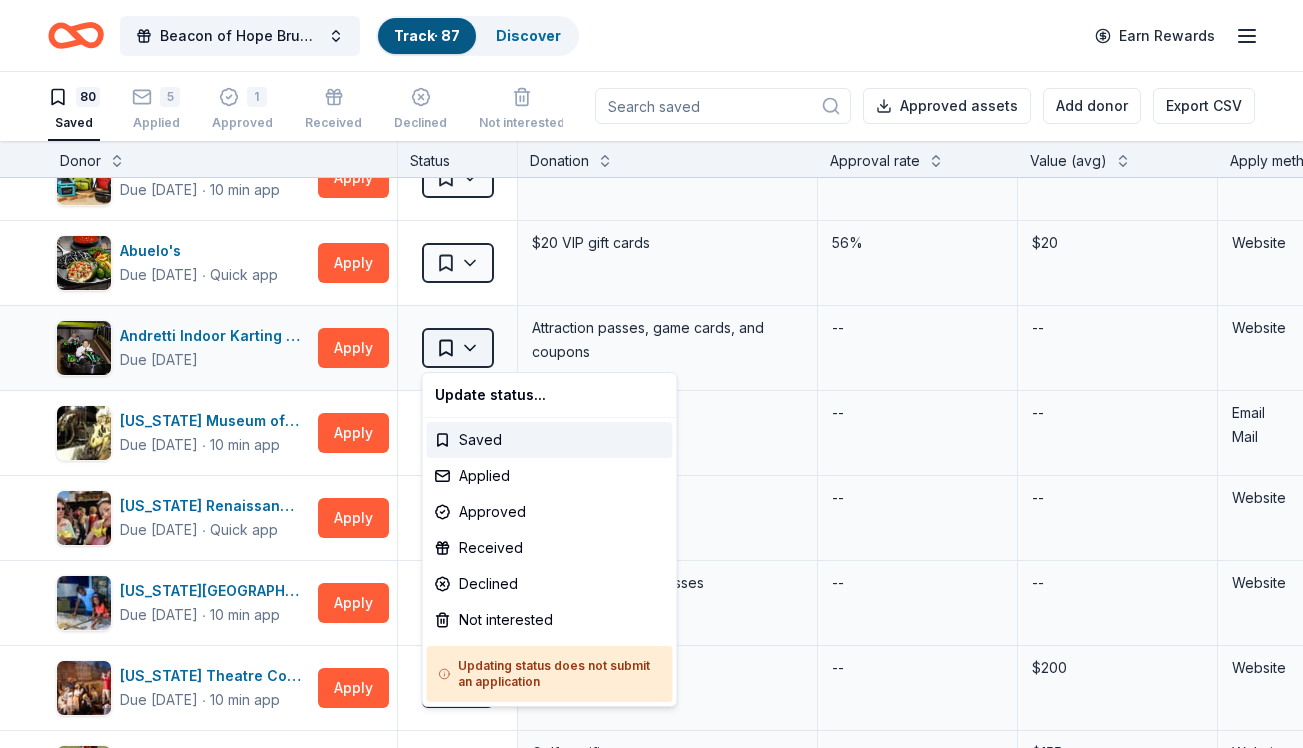 click on "Beacon of Hope Brunch, Raffle and Silent Auction Track  · 87 Discover Earn Rewards 80 Saved 5 Applied 1 Approved Received Declined Not interested  Approved assets Add donor Export CSV Donor Status Donation Approval rate Value (avg) Apply method Assignee Notes 4imprint Due in 46 days ∙ 10 min app Apply Saved Pre-imprinted products 37% $500 Website Abuelo's  Due in 78 days ∙ Quick app Apply Saved $20 VIP gift cards 56% $20 Website Andretti Indoor Karting & Games (Chandler) Due in 64 days Apply Saved Attraction passes, game cards, and coupons -- -- Website Arizona Museum of Natural History Due in 46 days ∙ 10 min app Apply Saved Admission passes -- -- Email Mail Arizona Renaissance Festival Due in 64 days ∙ Quick app Apply Saved Festival tickets -- -- Website Arizona Science Center Due in 64 days ∙ 10 min app Apply Saved General admission passes -- -- Website Arizona Theatre Company Due in 61 days ∙ 10 min app Apply Saved Ticket vouchers -- $200 Website Augusta Ranch Golf Club Due in 76 days Apply" at bounding box center (651, 373) 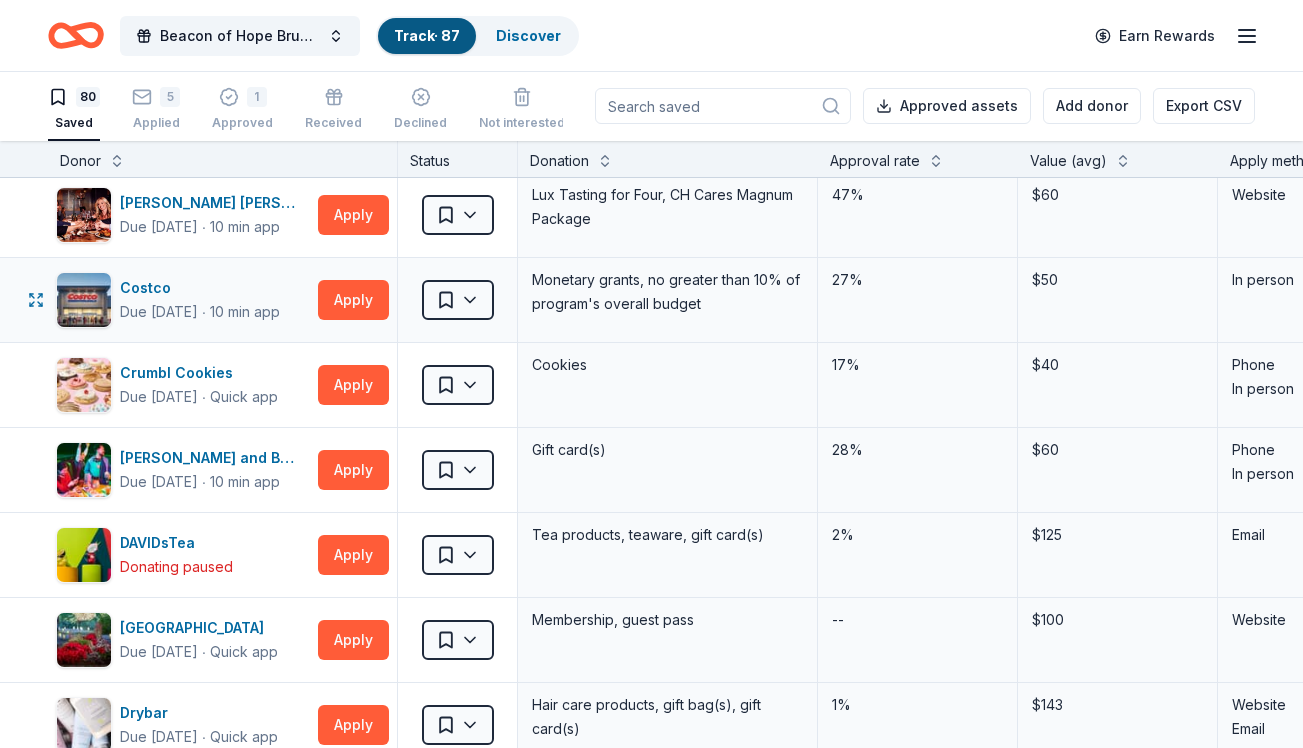 scroll, scrollTop: 1292, scrollLeft: 0, axis: vertical 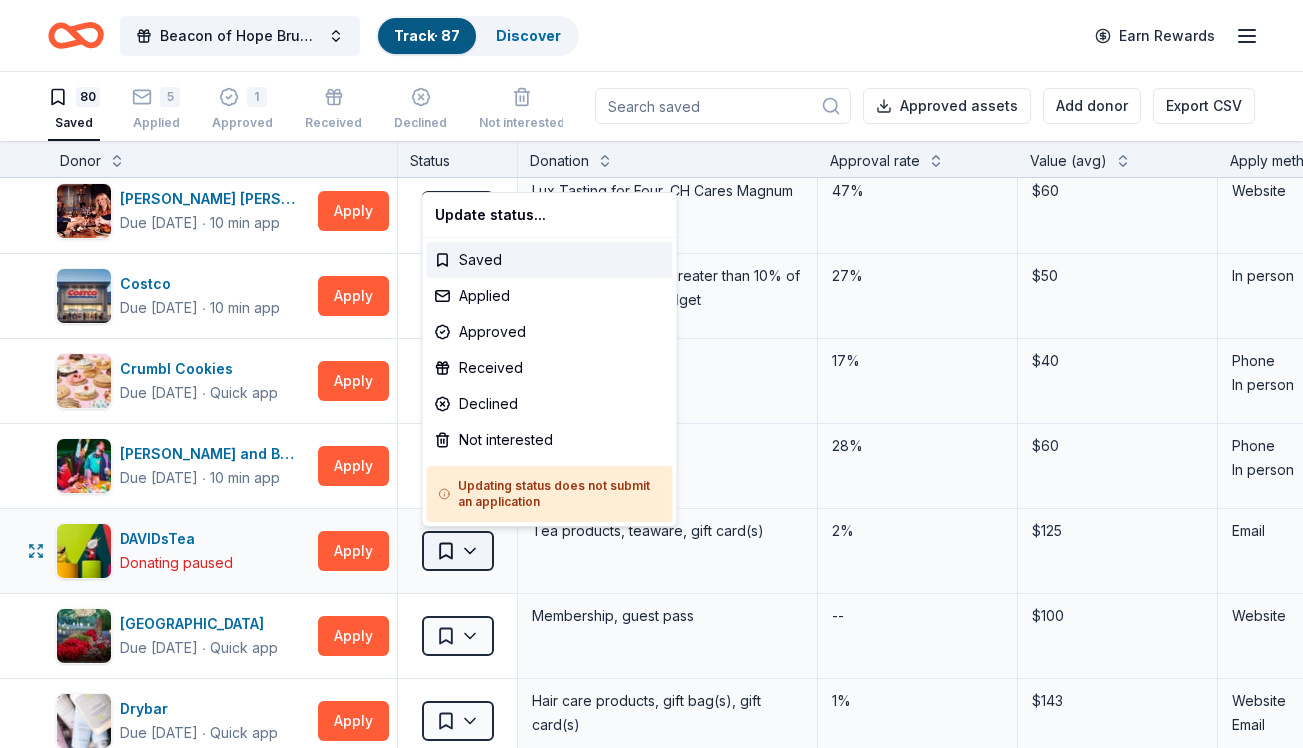 click on "Beacon of Hope Brunch, Raffle and Silent Auction Track  · 87 Discover Earn Rewards 80 Saved 5 Applied 1 Approved Received Declined Not interested  Approved assets Add donor Export CSV Donor Status Donation Approval rate Value (avg) Apply method Assignee Notes 4imprint Due in 46 days ∙ 10 min app Apply Saved Pre-imprinted products 37% $500 Website Abuelo's  Due in 78 days ∙ Quick app Apply Saved $20 VIP gift cards 56% $20 Website Andretti Indoor Karting & Games (Chandler) Due in 64 days Apply Saved Attraction passes, game cards, and coupons -- -- Website Arizona Museum of Natural History Due in 46 days ∙ 10 min app Apply Saved Admission passes -- -- Email Mail Arizona Renaissance Festival Due in 64 days ∙ Quick app Apply Saved Festival tickets -- -- Website Arizona Science Center Due in 64 days ∙ 10 min app Apply Saved General admission passes -- -- Website Arizona Theatre Company Due in 61 days ∙ 10 min app Apply Saved Ticket vouchers -- $200 Website Augusta Ranch Golf Club Due in 76 days Apply" at bounding box center (651, 373) 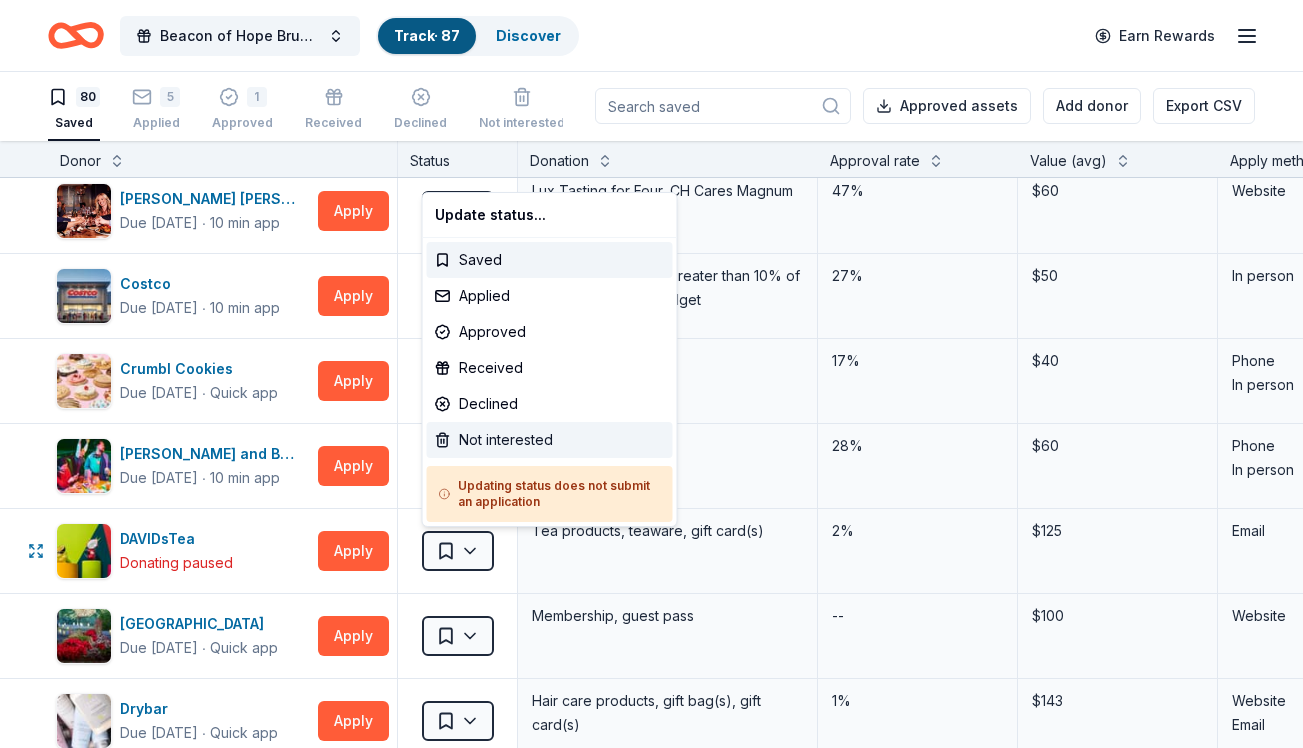 click on "Not interested" at bounding box center [550, 440] 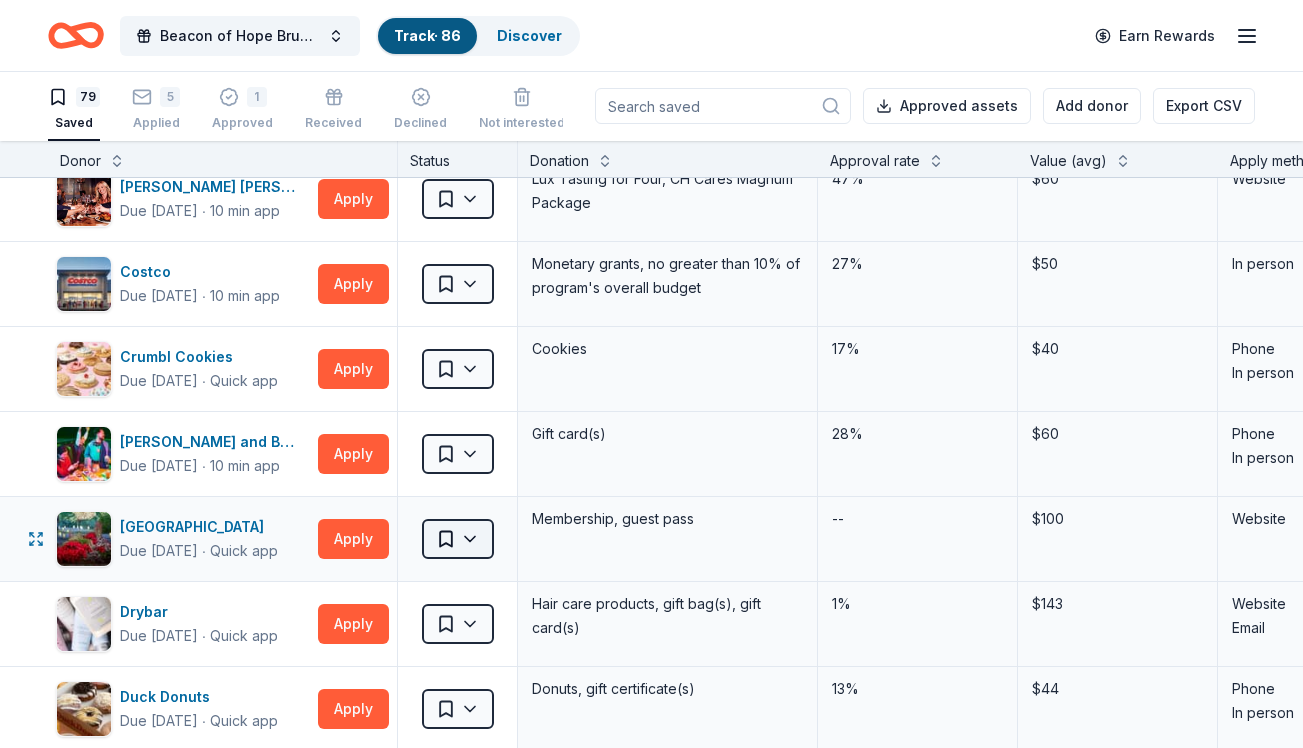 scroll, scrollTop: 1308, scrollLeft: 0, axis: vertical 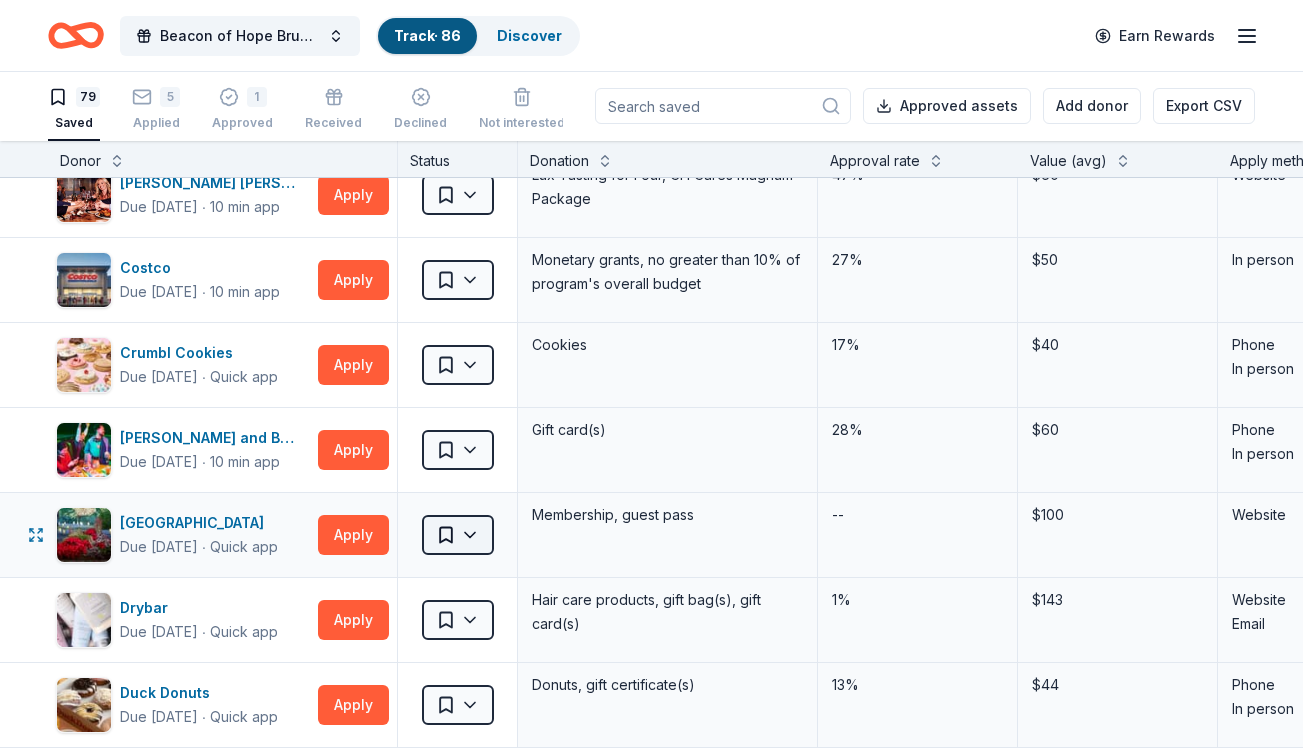 click on "Beacon of Hope Brunch, Raffle and Silent Auction Track  · 86 Discover Earn Rewards 79 Saved 5 Applied 1 Approved Received Declined Not interested  Approved assets Add donor Export CSV Donor Status Donation Approval rate Value (avg) Apply method Assignee Notes 4imprint Due in 46 days ∙ 10 min app Apply Saved Pre-imprinted products 37% $500 Website Abuelo's  Due in 78 days ∙ Quick app Apply Saved $20 VIP gift cards 56% $20 Website Andretti Indoor Karting & Games (Chandler) Due in 64 days Apply Saved Attraction passes, game cards, and coupons -- -- Website Arizona Museum of Natural History Due in 46 days ∙ 10 min app Apply Saved Admission passes -- -- Email Mail Arizona Renaissance Festival Due in 64 days ∙ Quick app Apply Saved Festival tickets -- -- Website Arizona Science Center Due in 64 days ∙ 10 min app Apply Saved General admission passes -- -- Website Arizona Theatre Company Due in 61 days ∙ 10 min app Apply Saved Ticket vouchers -- $200 Website Augusta Ranch Golf Club Due in 76 days Apply" at bounding box center (651, 373) 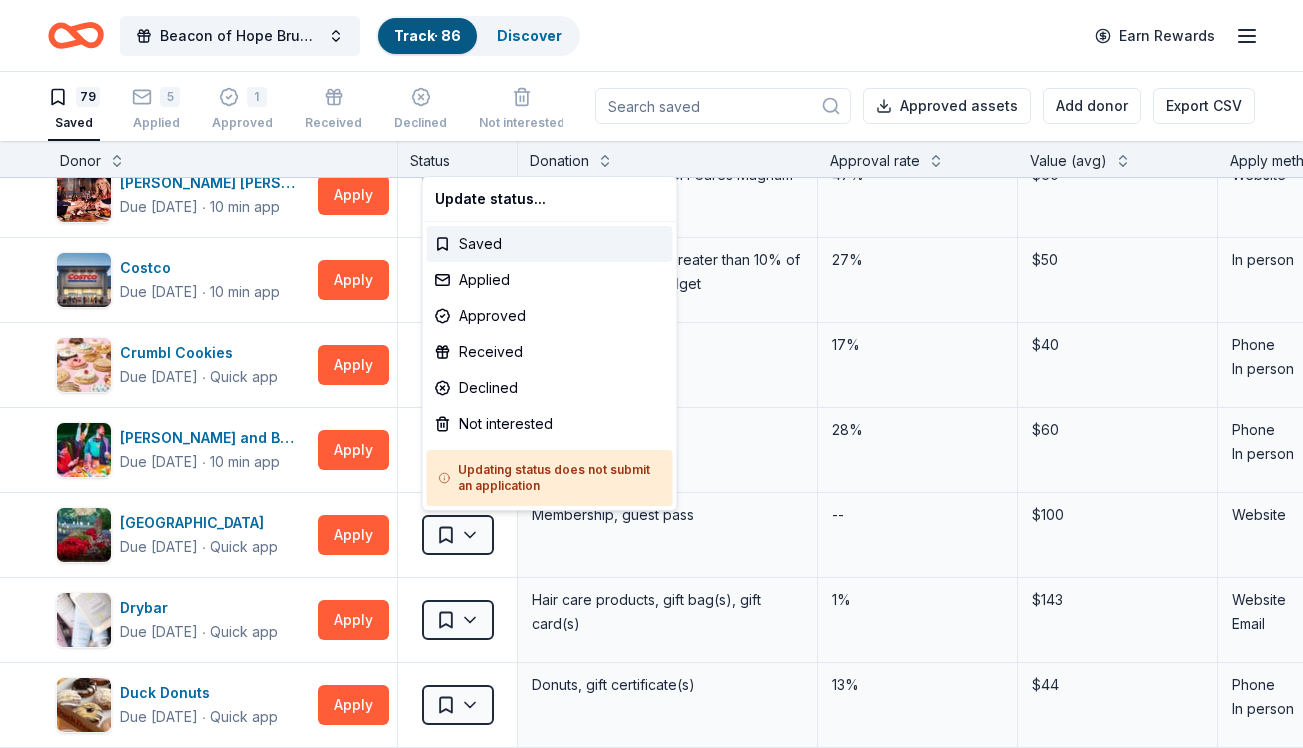 click on "Beacon of Hope Brunch, Raffle and Silent Auction Track  · 86 Discover Earn Rewards 79 Saved 5 Applied 1 Approved Received Declined Not interested  Approved assets Add donor Export CSV Donor Status Donation Approval rate Value (avg) Apply method Assignee Notes 4imprint Due in 46 days ∙ 10 min app Apply Saved Pre-imprinted products 37% $500 Website Abuelo's  Due in 78 days ∙ Quick app Apply Saved $20 VIP gift cards 56% $20 Website Andretti Indoor Karting & Games (Chandler) Due in 64 days Apply Saved Attraction passes, game cards, and coupons -- -- Website Arizona Museum of Natural History Due in 46 days ∙ 10 min app Apply Saved Admission passes -- -- Email Mail Arizona Renaissance Festival Due in 64 days ∙ Quick app Apply Saved Festival tickets -- -- Website Arizona Science Center Due in 64 days ∙ 10 min app Apply Saved General admission passes -- -- Website Arizona Theatre Company Due in 61 days ∙ 10 min app Apply Saved Ticket vouchers -- $200 Website Augusta Ranch Golf Club Due in 76 days Apply" at bounding box center [651, 373] 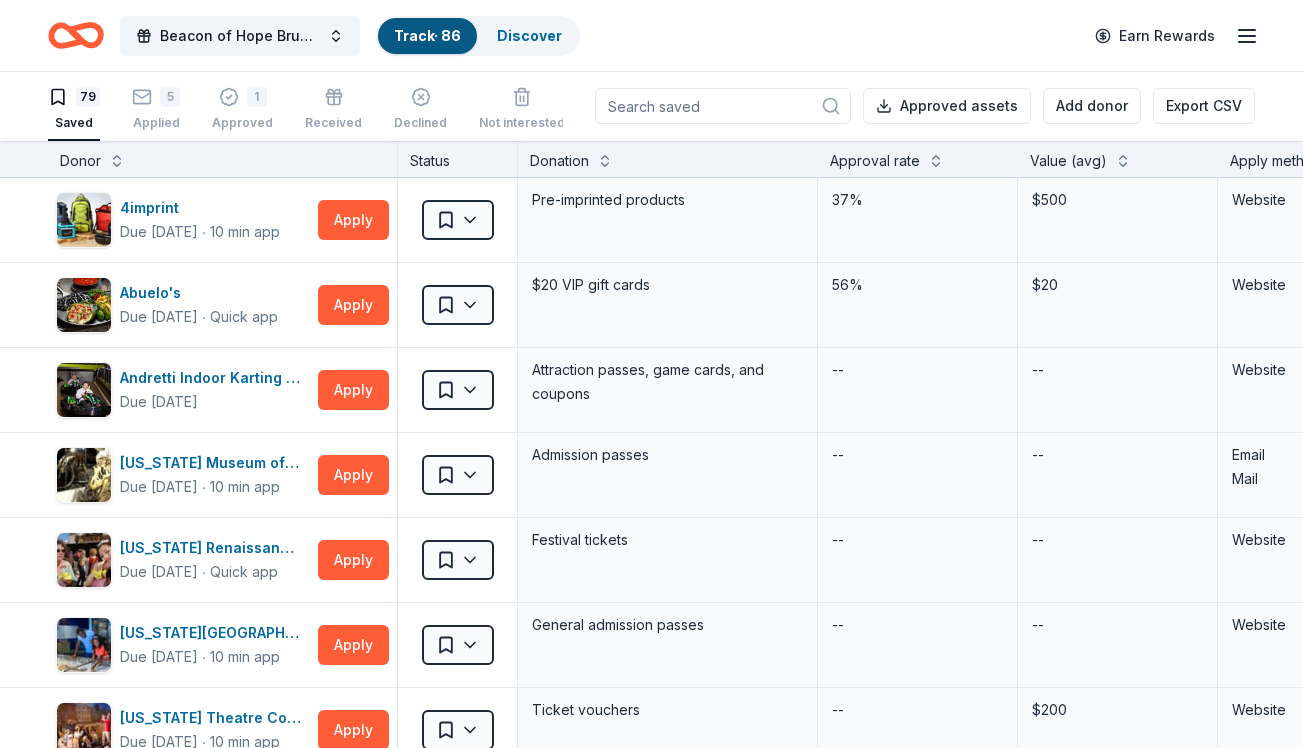 scroll, scrollTop: 0, scrollLeft: 0, axis: both 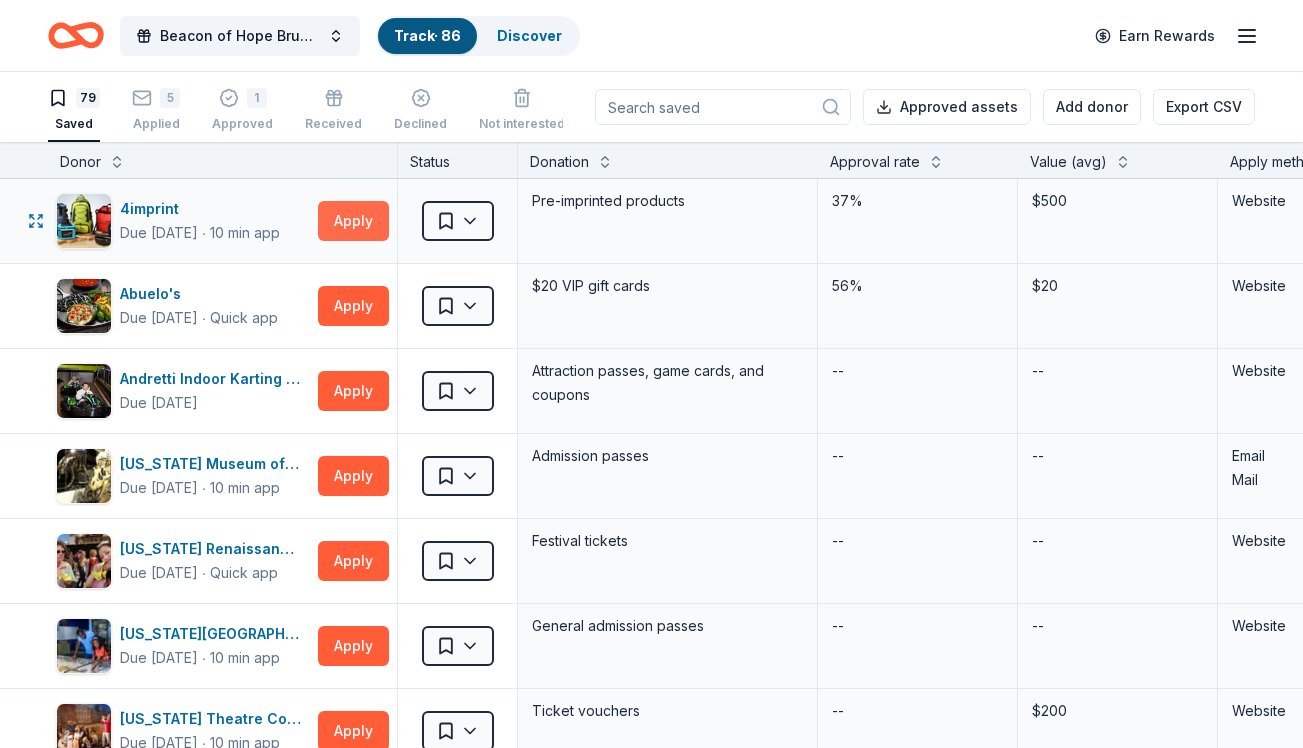 click on "Apply" at bounding box center (353, 221) 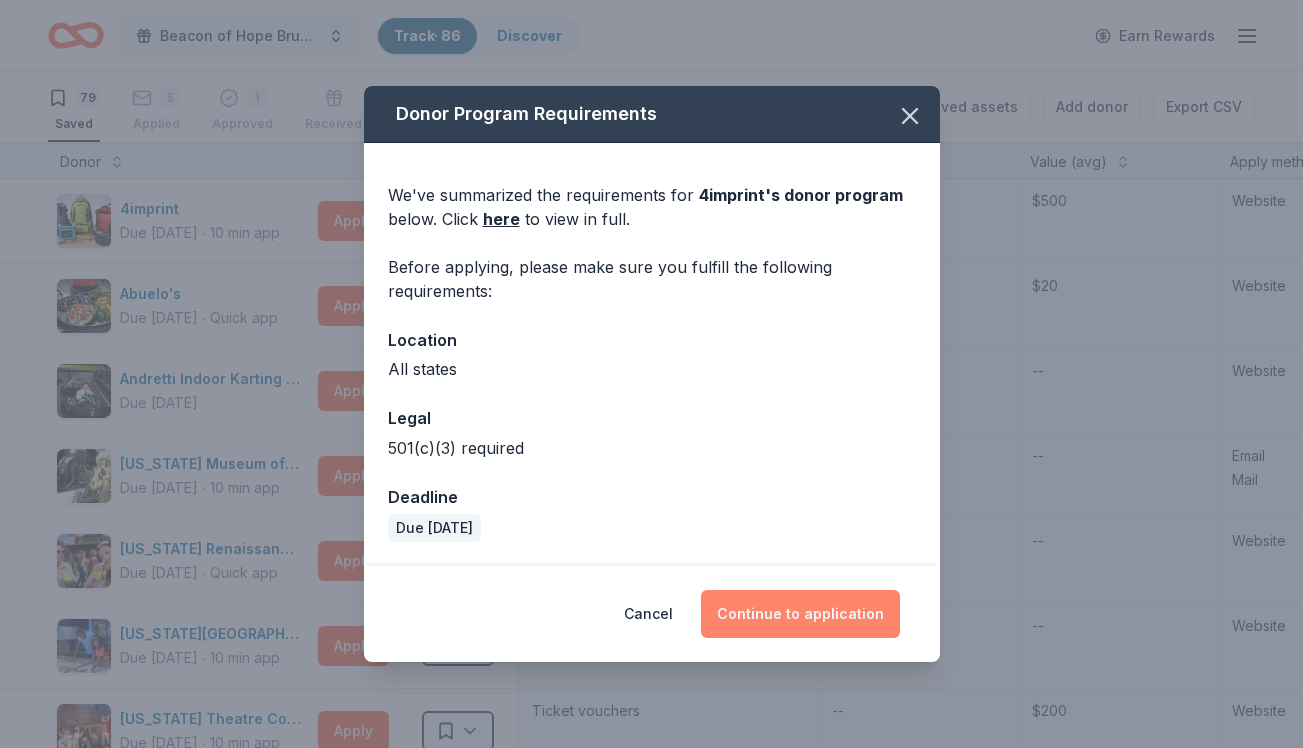 click on "Continue to application" at bounding box center [800, 614] 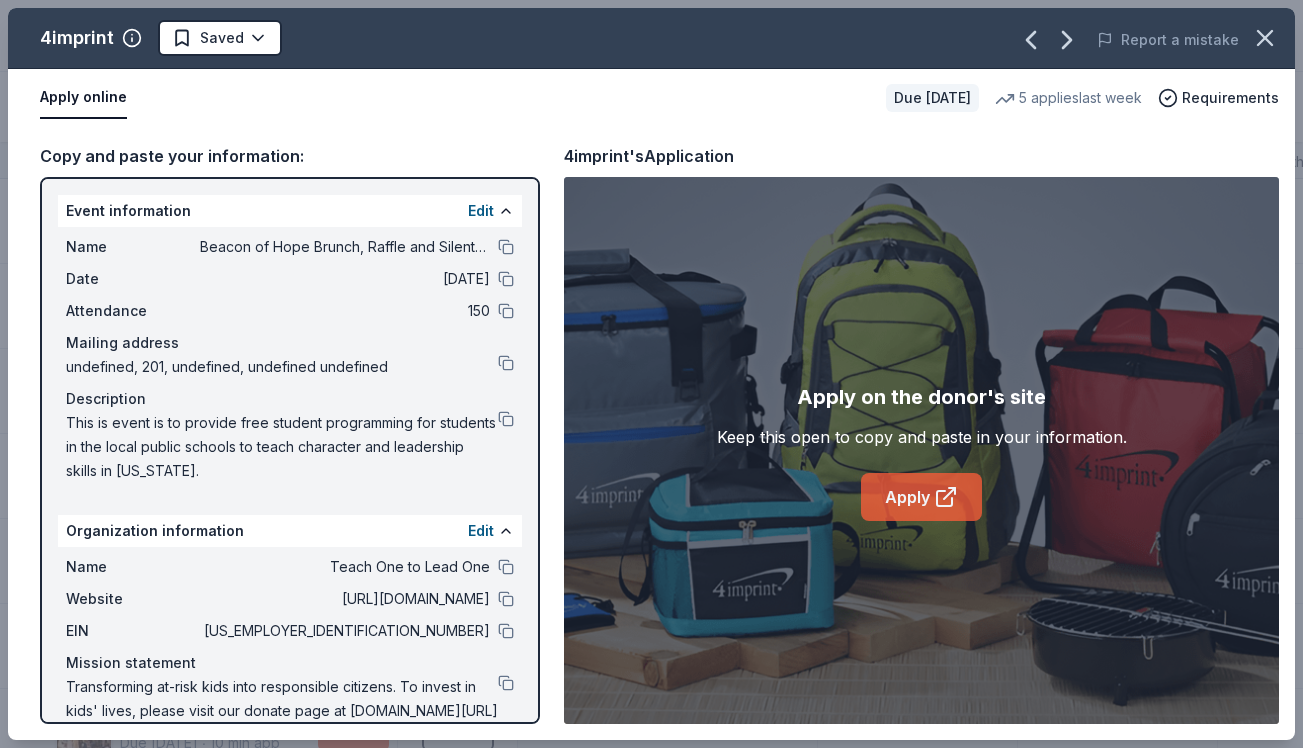 click on "Apply" at bounding box center (921, 497) 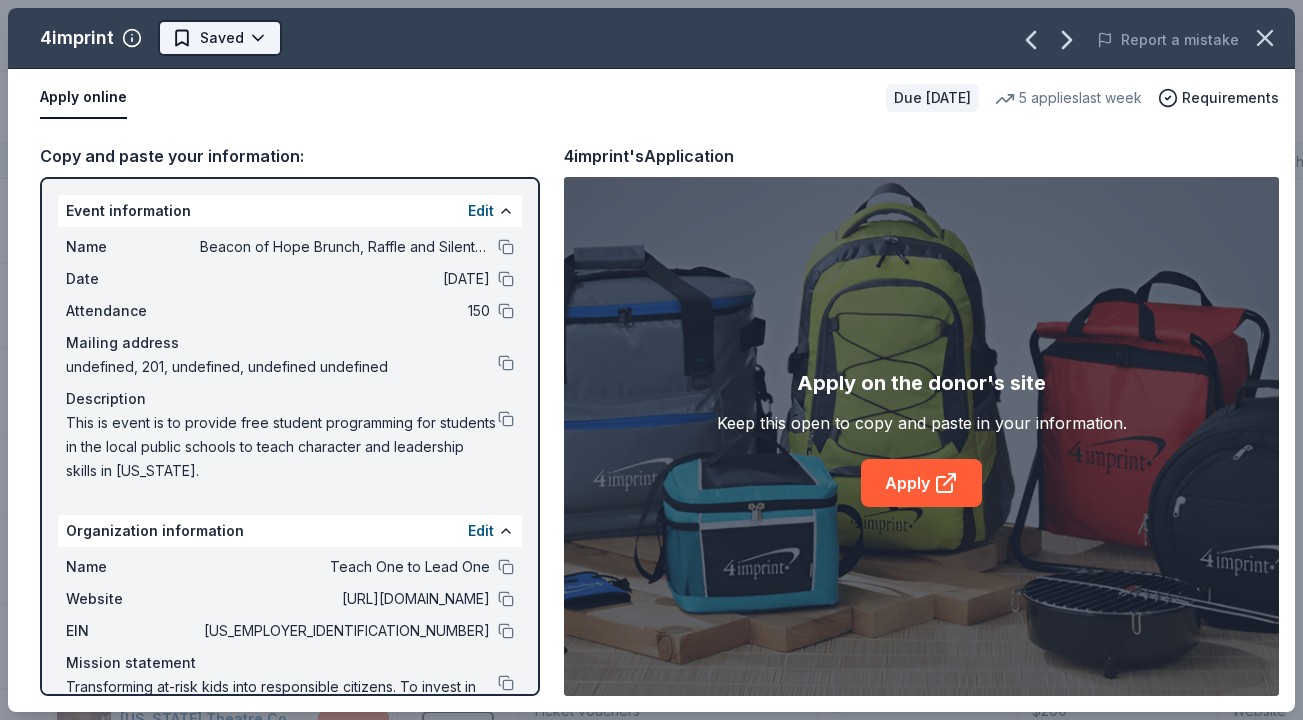 click on "Beacon of Hope Brunch, Raffle and Silent Auction Track  · 86 Discover Earn Rewards 79 Saved 5 Applied 1 Approved Received Declined Not interested  Approved assets Add donor Export CSV Donor Status Donation Approval rate Value (avg) Apply method Assignee Notes 4imprint Due in 46 days ∙ 10 min app Apply Saved Pre-imprinted products 37% $500 Website Abuelo's  Due in 78 days ∙ Quick app Apply Saved $20 VIP gift cards 56% $20 Website Andretti Indoor Karting & Games (Chandler) Due in 64 days Apply Saved Attraction passes, game cards, and coupons -- -- Website Arizona Museum of Natural History Due in 46 days ∙ 10 min app Apply Saved Admission passes -- -- Email Mail Arizona Renaissance Festival Due in 64 days ∙ Quick app Apply Saved Festival tickets -- -- Website Arizona Science Center Due in 64 days ∙ 10 min app Apply Saved General admission passes -- -- Website Arizona Theatre Company Due in 61 days ∙ 10 min app Apply Saved Ticket vouchers -- $200 Website Augusta Ranch Golf Club Due in 76 days Apply" at bounding box center [651, 360] 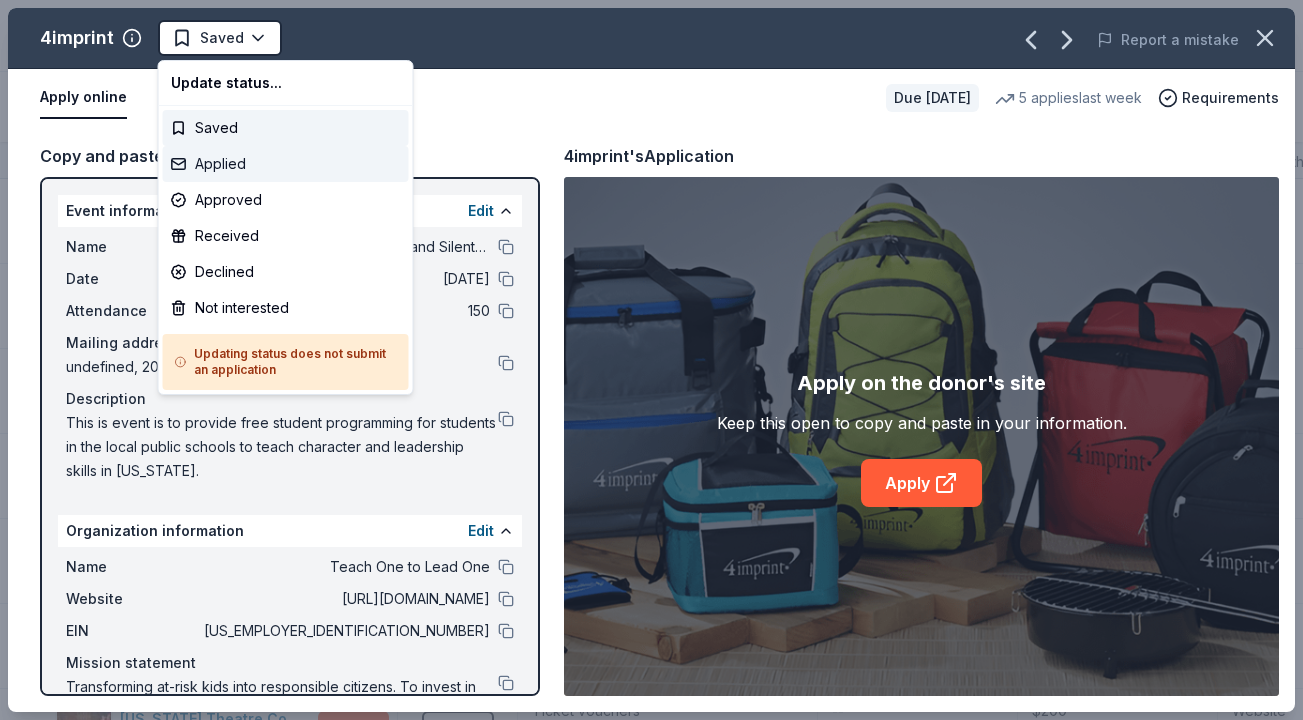 click on "Applied" at bounding box center [286, 164] 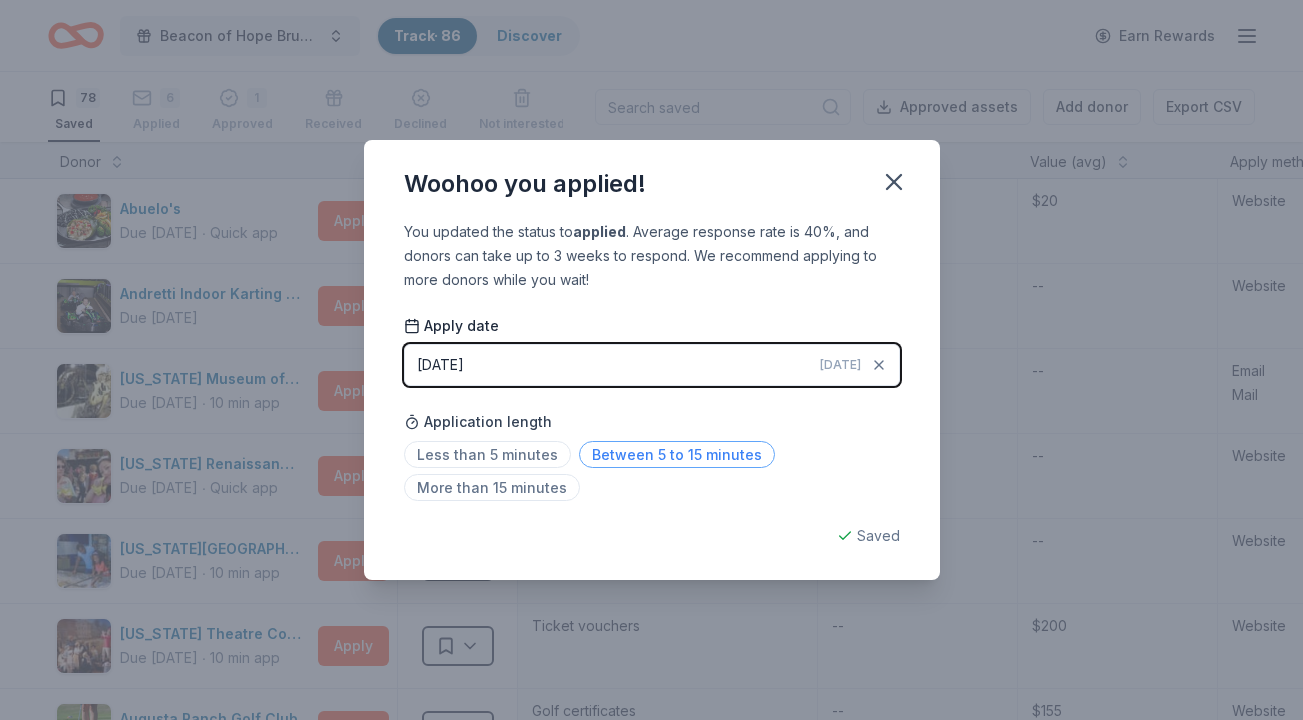 click on "Between 5 to 15 minutes" at bounding box center [677, 454] 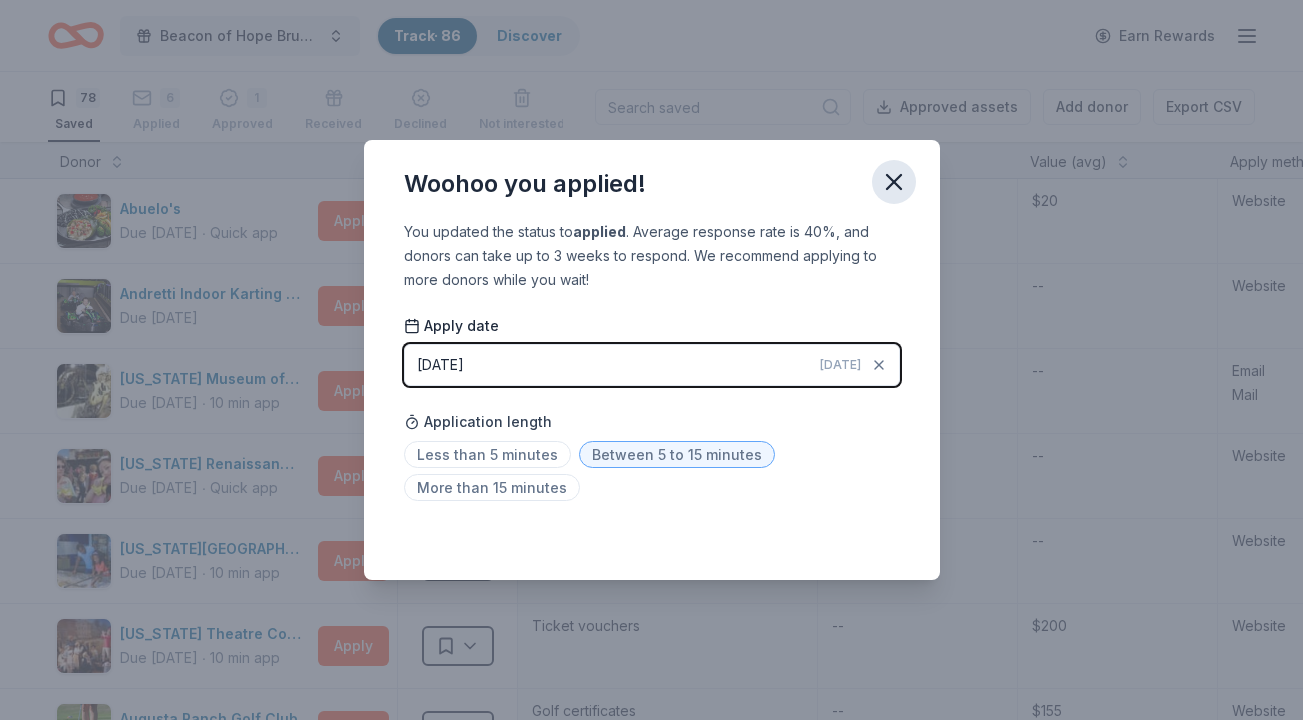 click 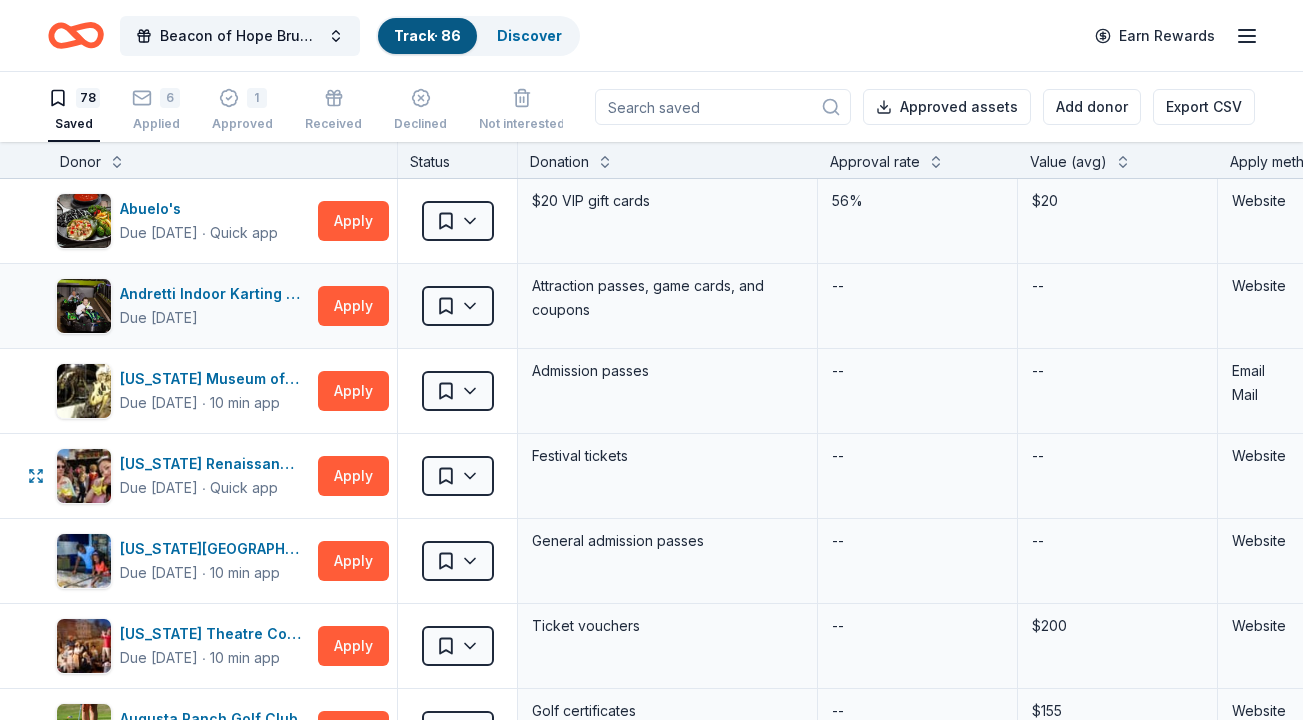 scroll, scrollTop: 0, scrollLeft: 0, axis: both 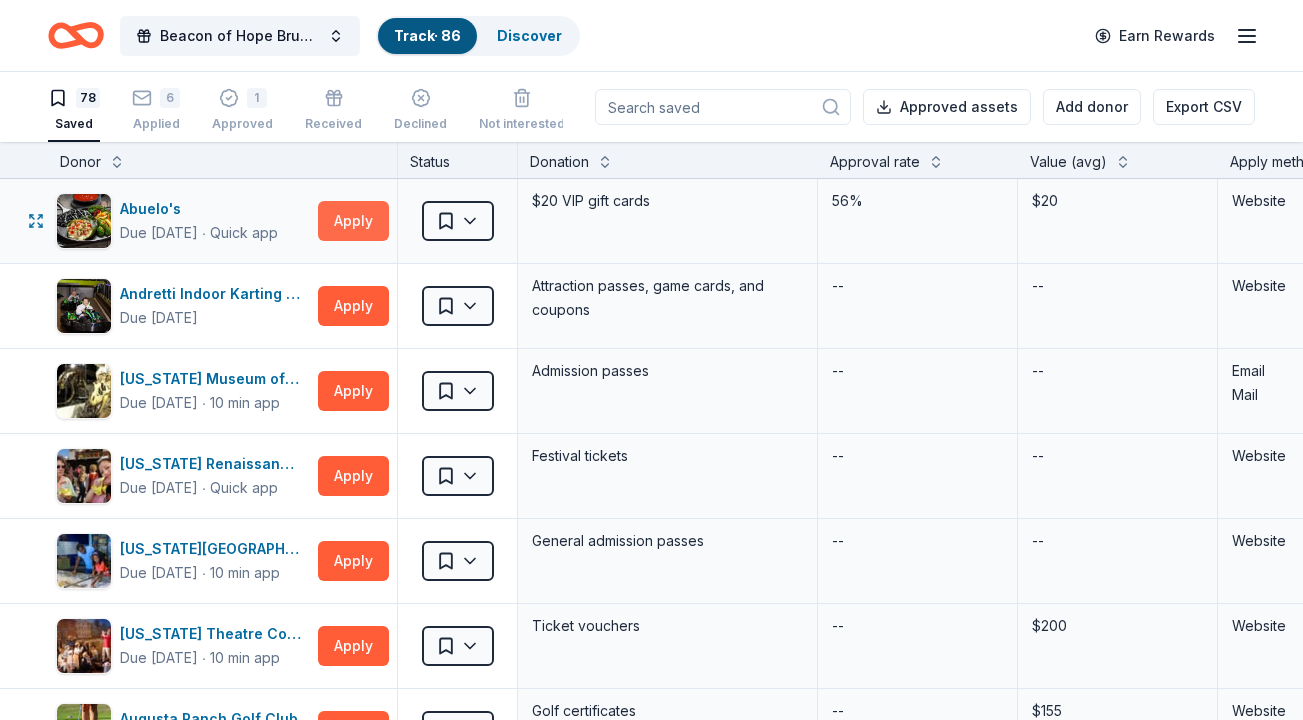 click on "Apply" at bounding box center (353, 221) 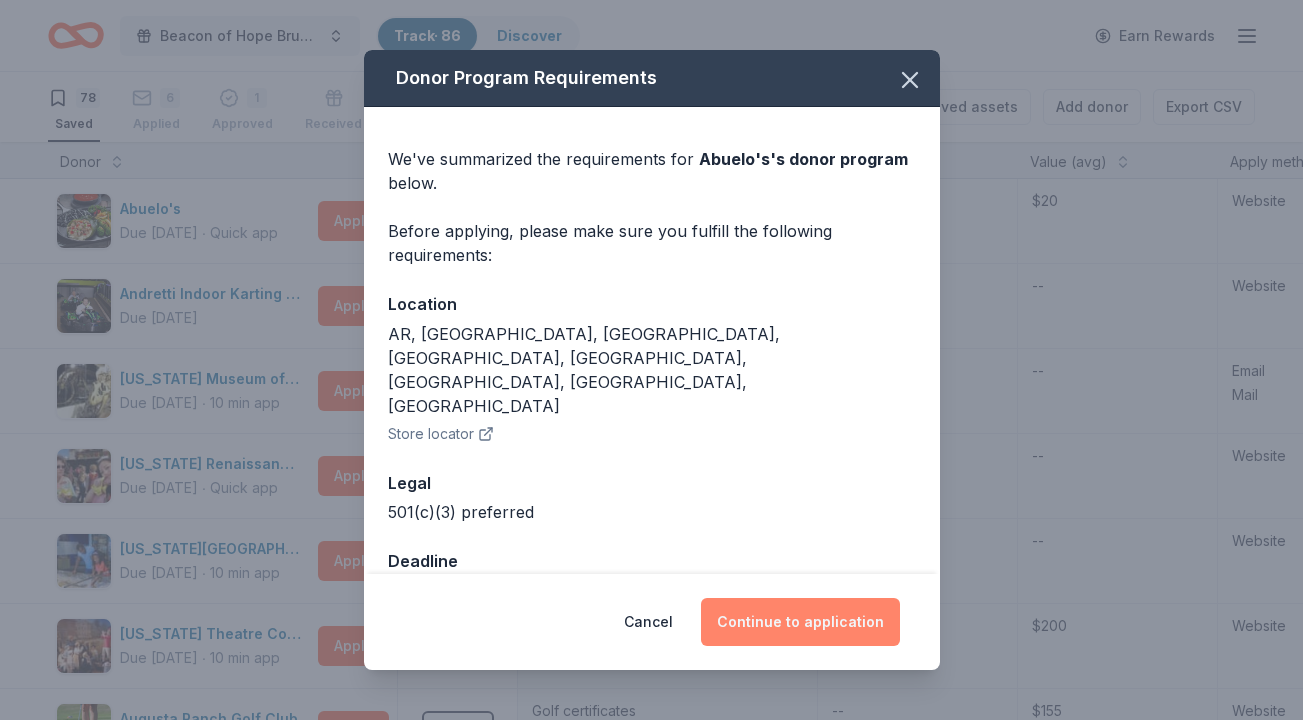 click on "Continue to application" at bounding box center (800, 622) 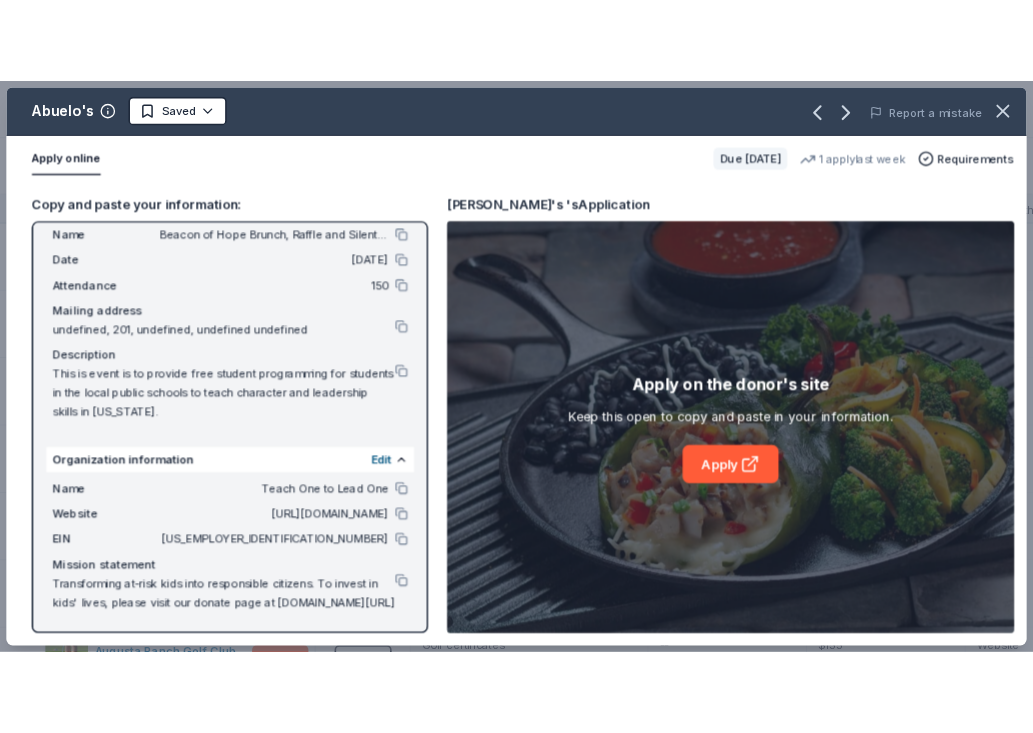 scroll, scrollTop: 53, scrollLeft: 0, axis: vertical 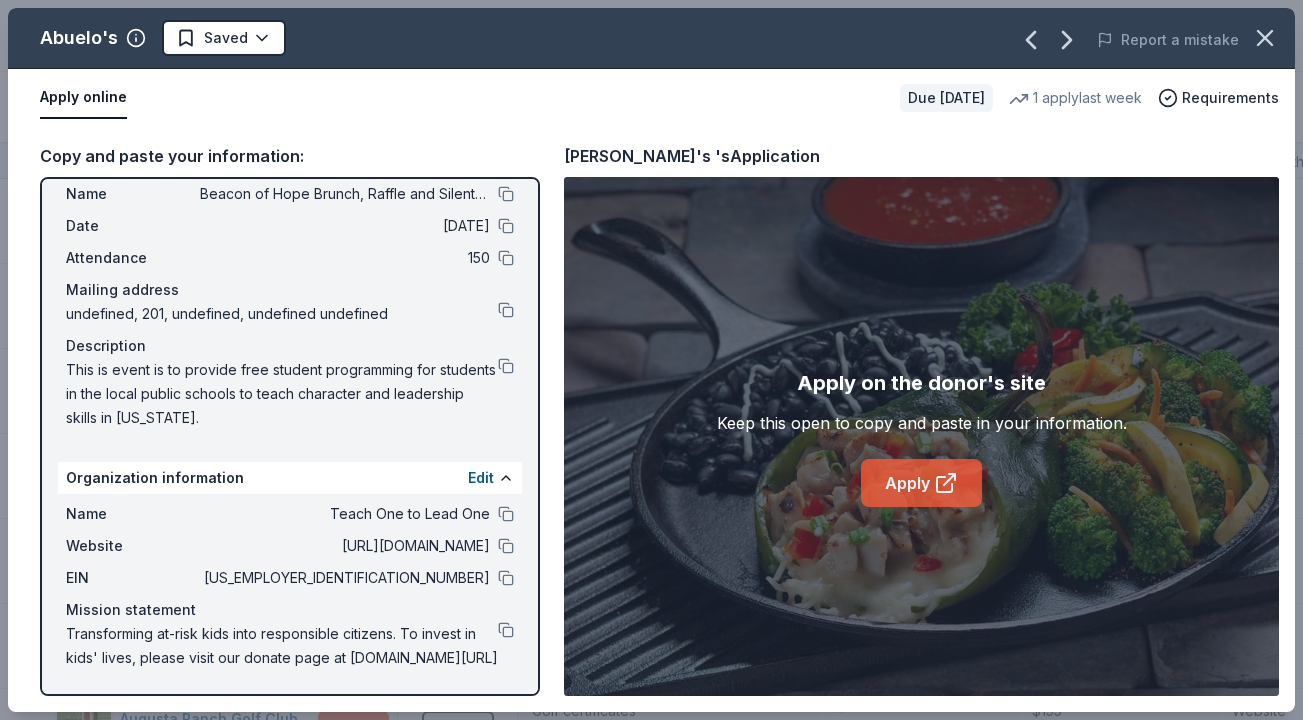 click on "Apply" at bounding box center (921, 483) 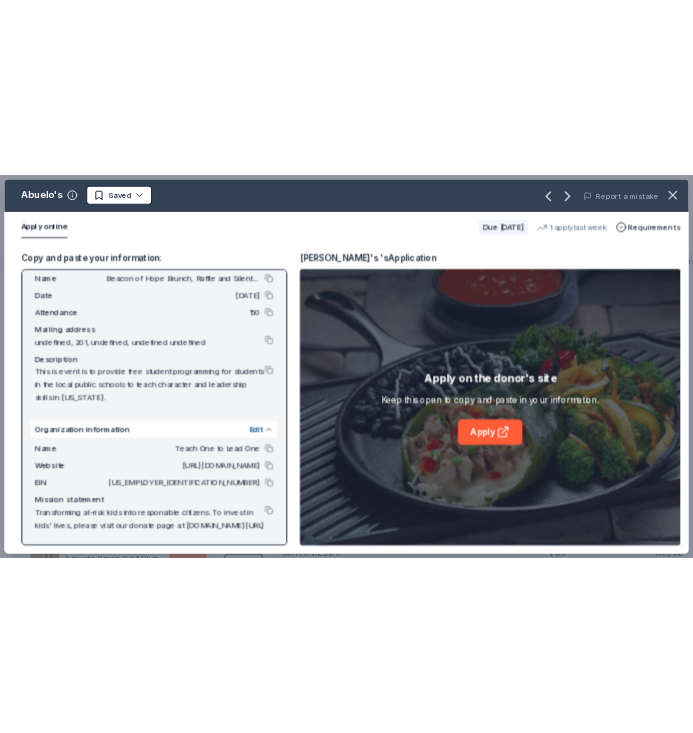 scroll, scrollTop: 40, scrollLeft: 0, axis: vertical 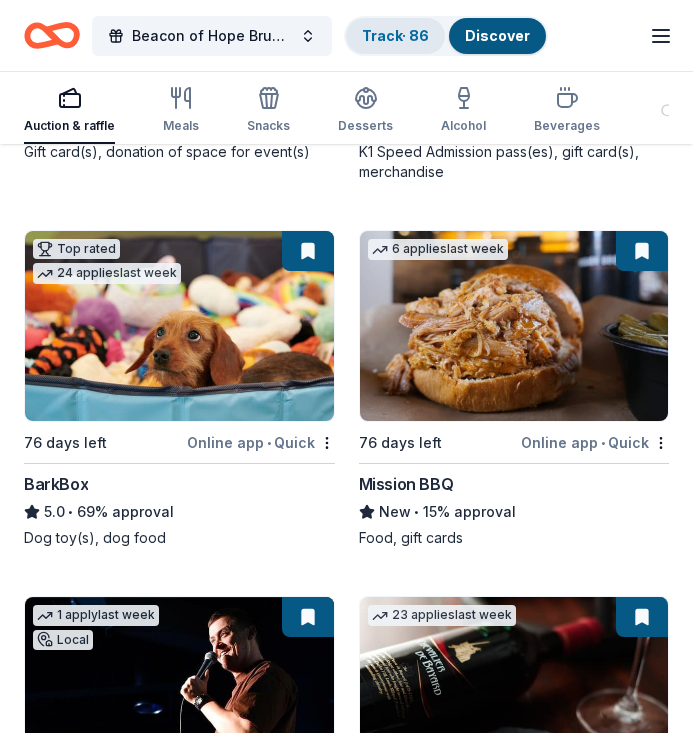click on "Track  · 86" at bounding box center [395, 35] 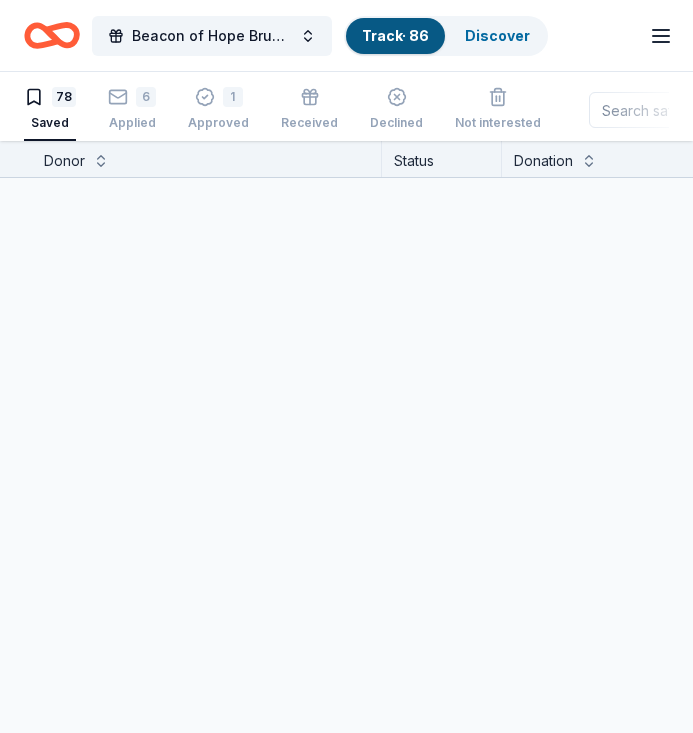 click on "Track  · 86" at bounding box center [395, 35] 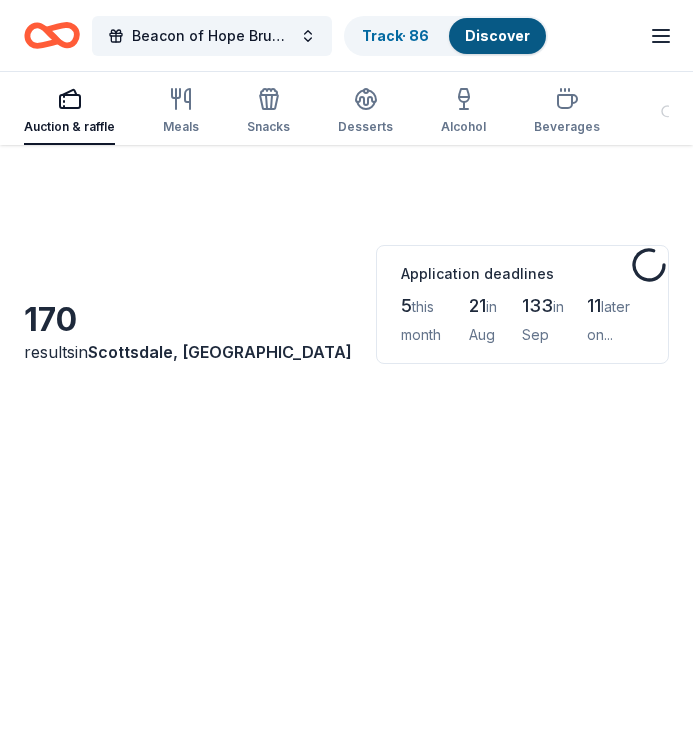 scroll, scrollTop: 0, scrollLeft: 0, axis: both 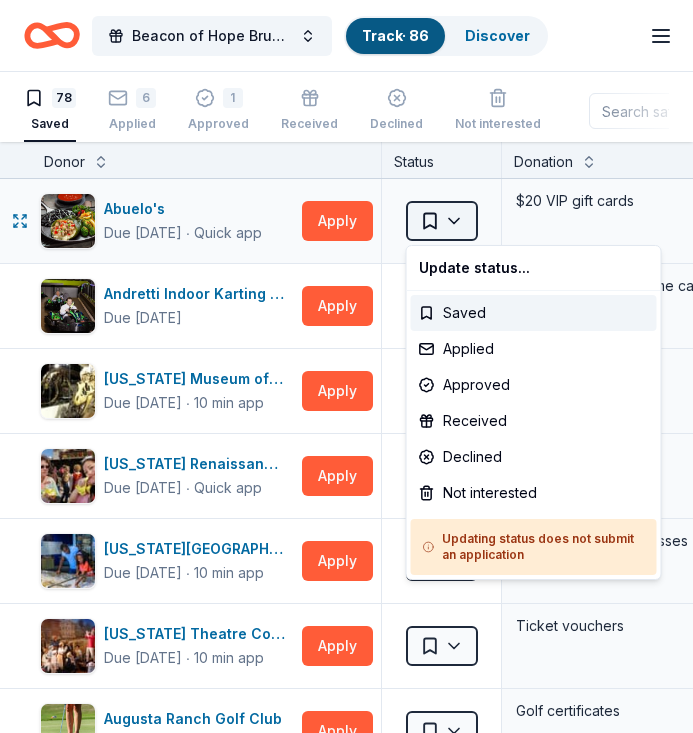 click on "Beacon of Hope Brunch, Raffle and Silent Auction Track  · 86 Discover Earn Rewards 78 Saved 6 Applied 1 Approved Received Declined Not interested  Approved assets Add donor Export CSV Donor Status Donation Approval rate Value (avg) Apply method Assignee Notes Abuelo's  Due in 78 days ∙ Quick app Apply Saved $20 VIP gift cards 56% $20 Website Andretti Indoor Karting & Games (Chandler) Due in 64 days Apply Saved Attraction passes, game cards, and coupons -- -- Website Arizona Museum of Natural History Due in 46 days ∙ 10 min app Apply Saved Admission passes -- -- Email Mail Arizona Renaissance Festival Due in 64 days ∙ Quick app Apply Saved Festival tickets -- -- Website Arizona Science Center Due in 64 days ∙ 10 min app Apply Saved General admission passes -- -- Website Arizona Theatre Company Due in 61 days ∙ 10 min app Apply Saved Ticket vouchers -- $200 Website Augusta Ranch Golf Club Due in 76 days Apply Saved Golf certificates -- $155 Website AZ House of Comedy Due in 76 days ∙ Quick app --" at bounding box center [346, 366] 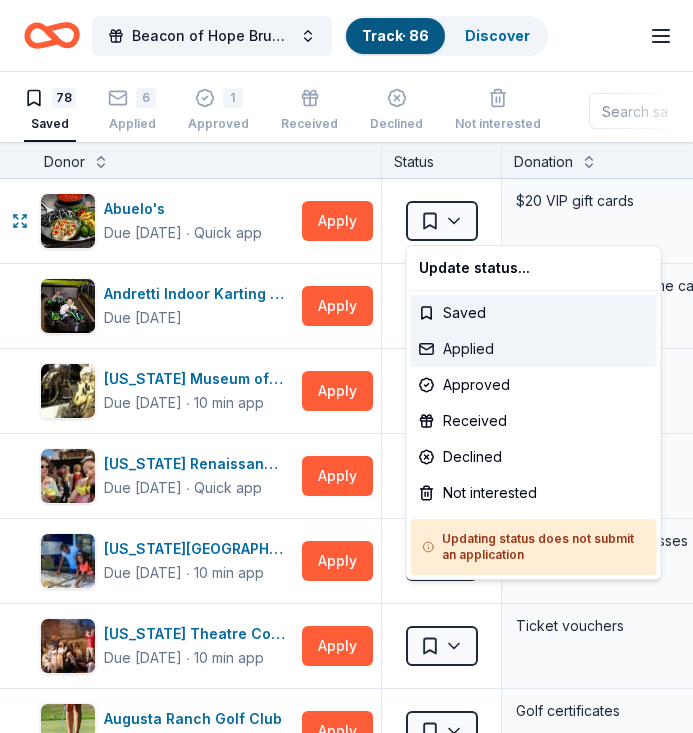 click on "Applied" at bounding box center (534, 349) 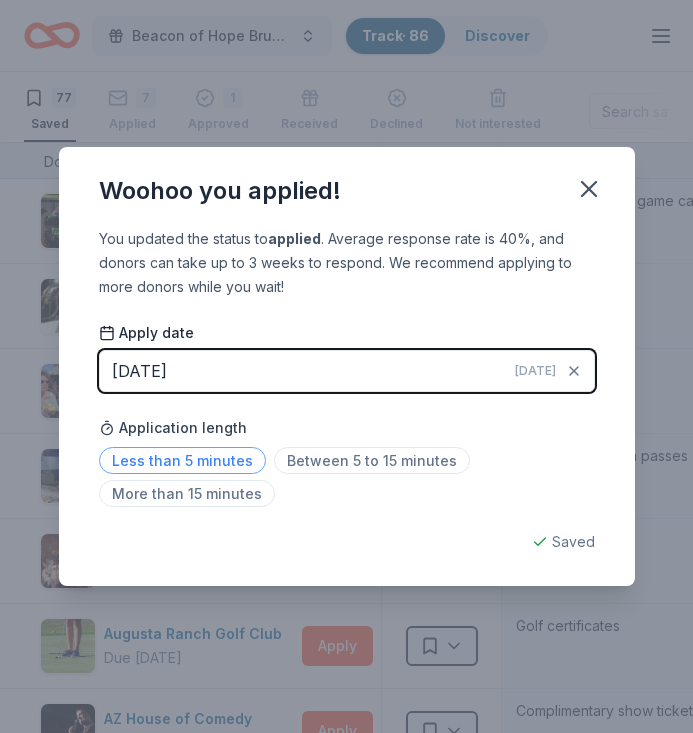 click on "Less than 5 minutes" at bounding box center [182, 460] 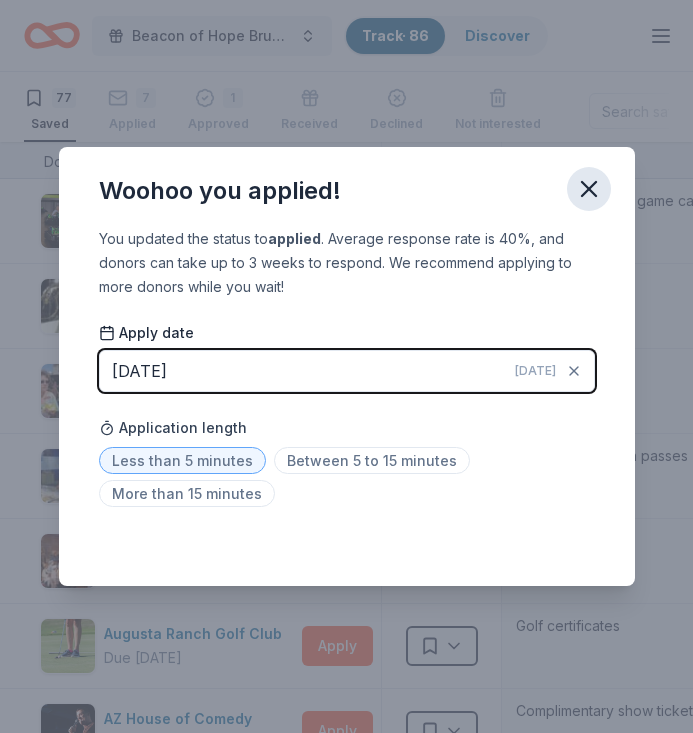 click 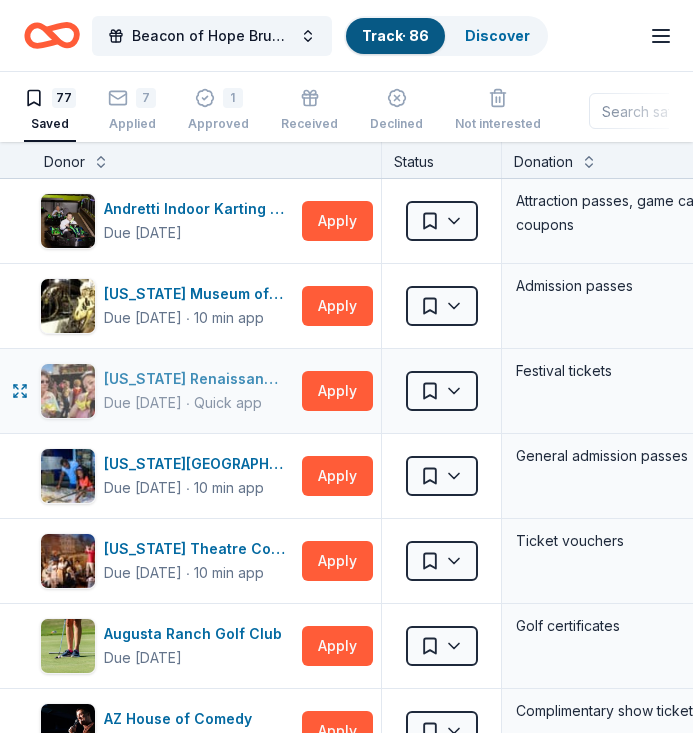 scroll, scrollTop: -2, scrollLeft: 0, axis: vertical 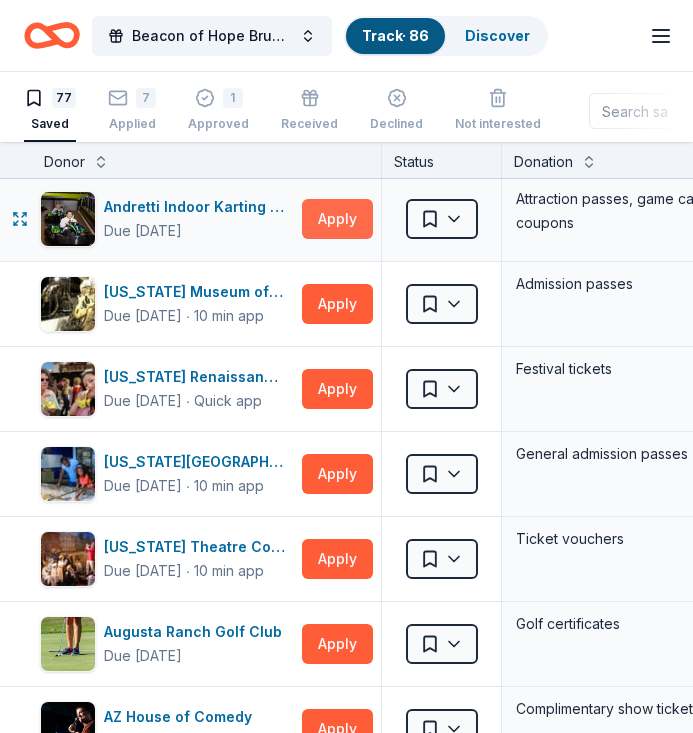 click on "Apply" at bounding box center [337, 219] 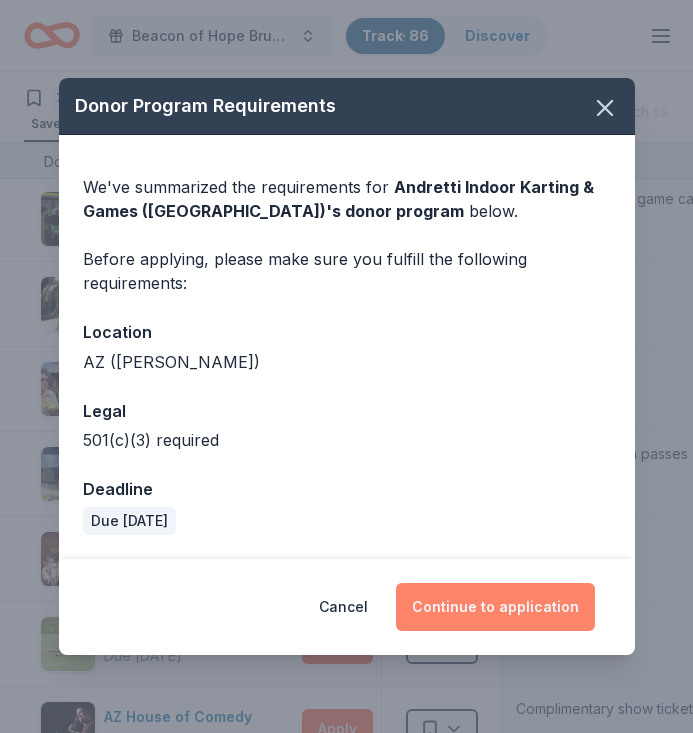 click on "Continue to application" at bounding box center (495, 607) 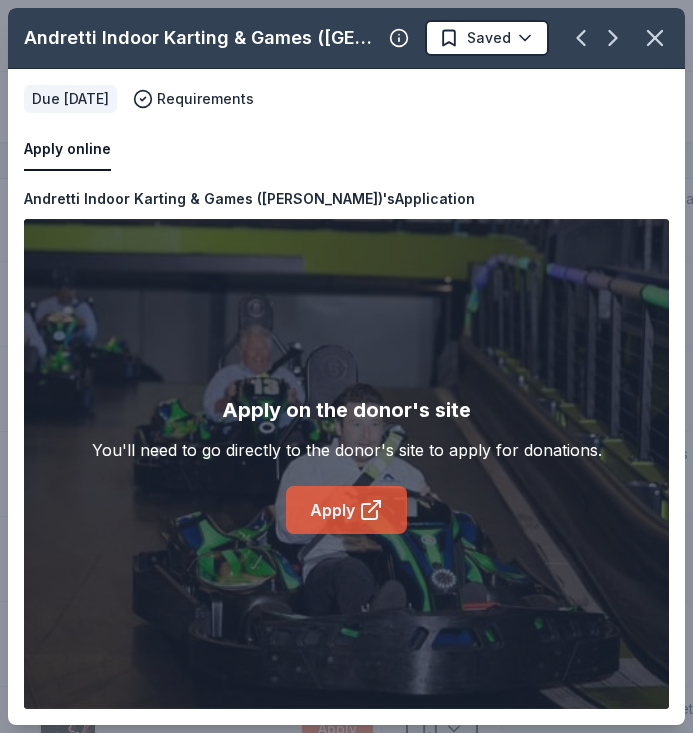 click on "Apply" at bounding box center [346, 510] 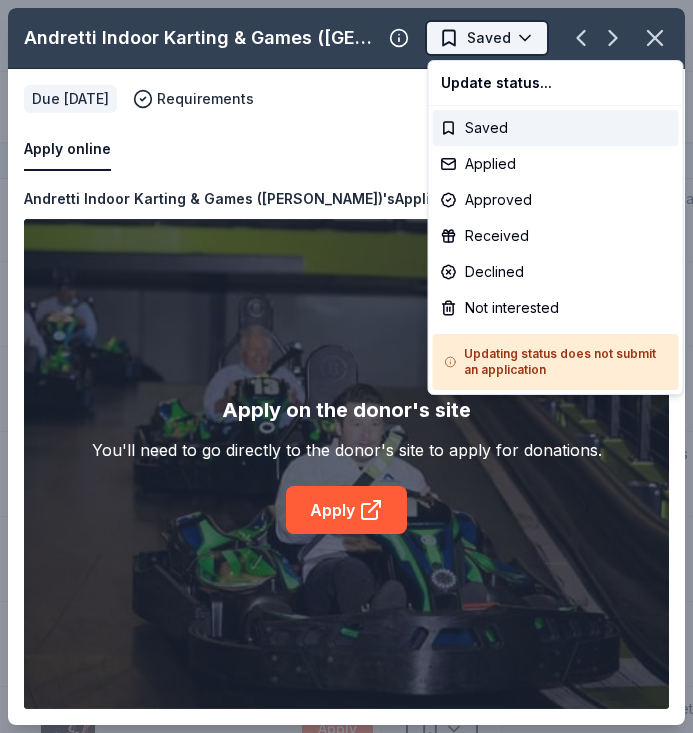 click on "Beacon of Hope Brunch, Raffle and Silent Auction Track  · 86 Discover Earn Rewards 77 Saved 7 Applied 1 Approved Received Declined Not interested  Approved assets Add donor Export CSV Donor Status Donation Approval rate Value (avg) Apply method Assignee Notes Andretti Indoor Karting & Games (Chandler) Due in 64 days Apply Saved Attraction passes, game cards, and coupons -- -- Website Arizona Museum of Natural History Due in 46 days ∙ 10 min app Apply Saved Admission passes -- -- Email Mail Arizona Renaissance Festival Due in 64 days ∙ Quick app Apply Saved Festival tickets -- -- Website Arizona Science Center Due in 64 days ∙ 10 min app Apply Saved General admission passes -- -- Website Arizona Theatre Company Due in 61 days ∙ 10 min app Apply Saved Ticket vouchers -- $200 Website Augusta Ranch Golf Club Due in 76 days Apply Saved Golf certificates -- $155 Website AZ House of Comedy Due in 76 days ∙ Quick app Apply Saved Complimentary show tickets -- -- Website Bashas' Due in 16 days Apply Saved --" at bounding box center (346, 366) 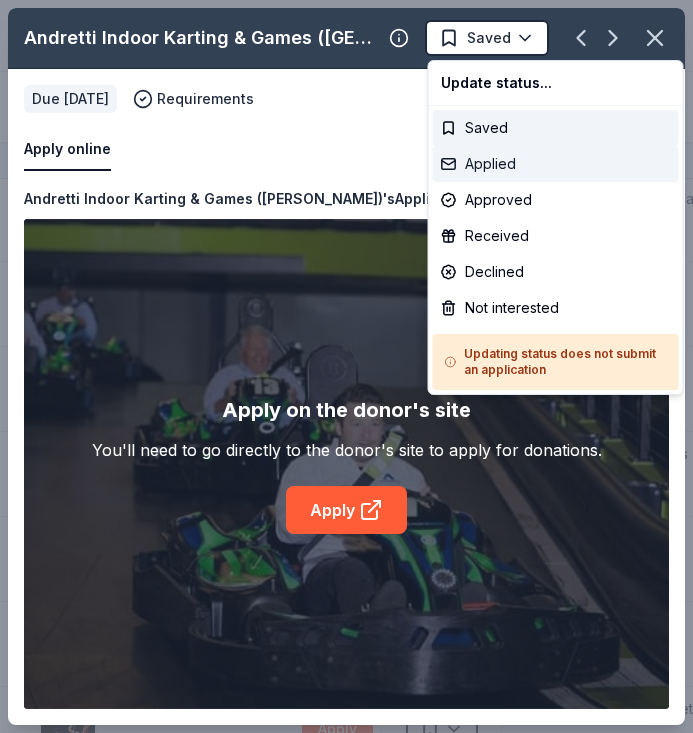 click on "Applied" at bounding box center (556, 164) 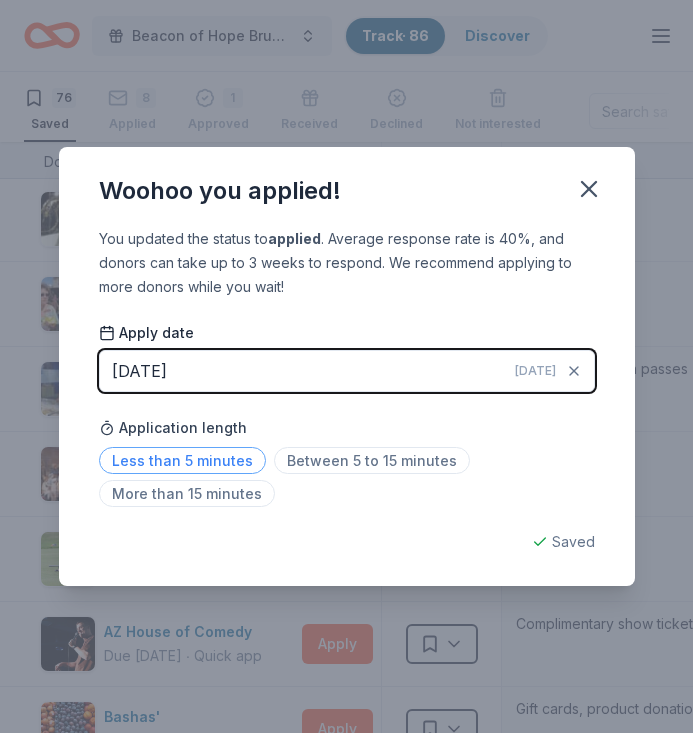 click on "Less than 5 minutes" at bounding box center (182, 460) 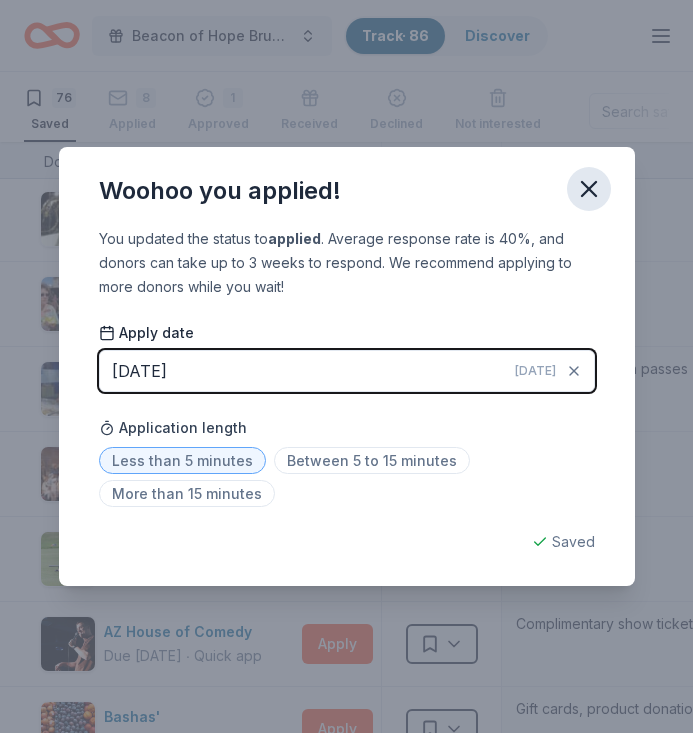 click 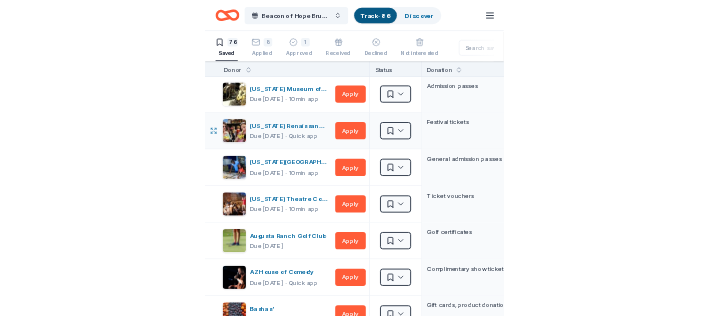 scroll, scrollTop: 0, scrollLeft: 0, axis: both 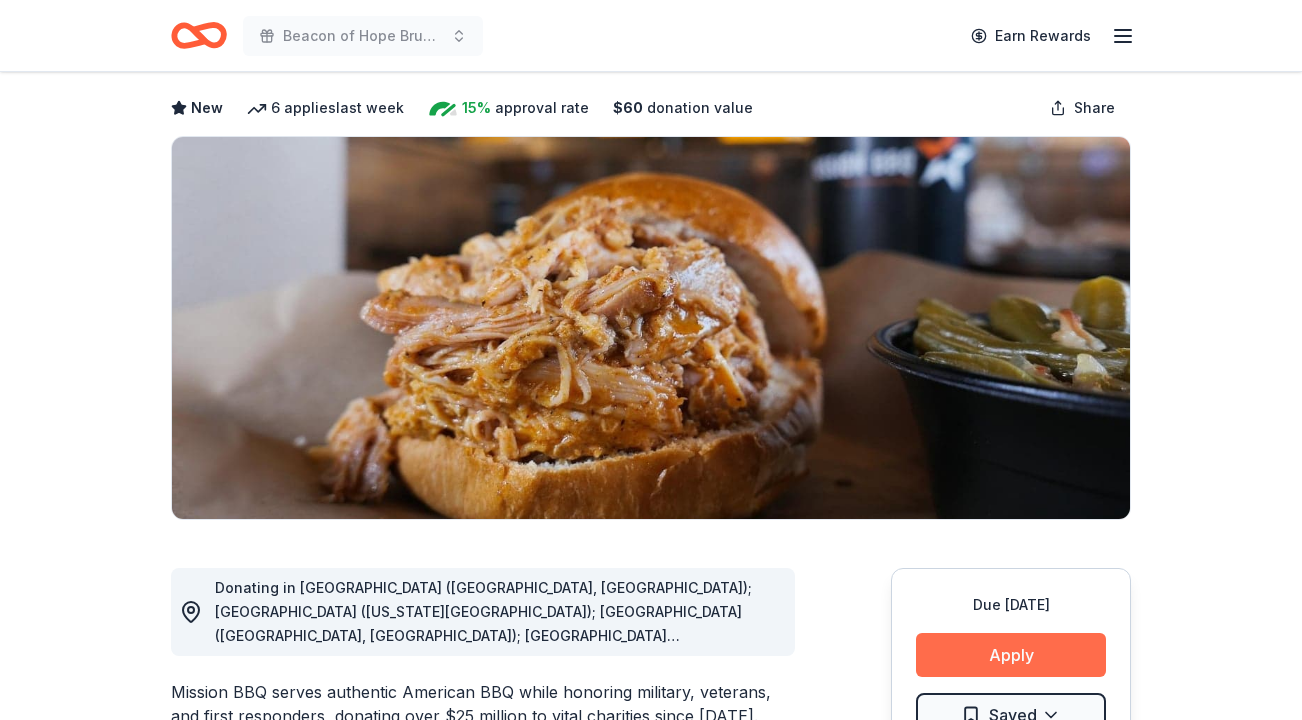 click on "Apply" at bounding box center (1011, 655) 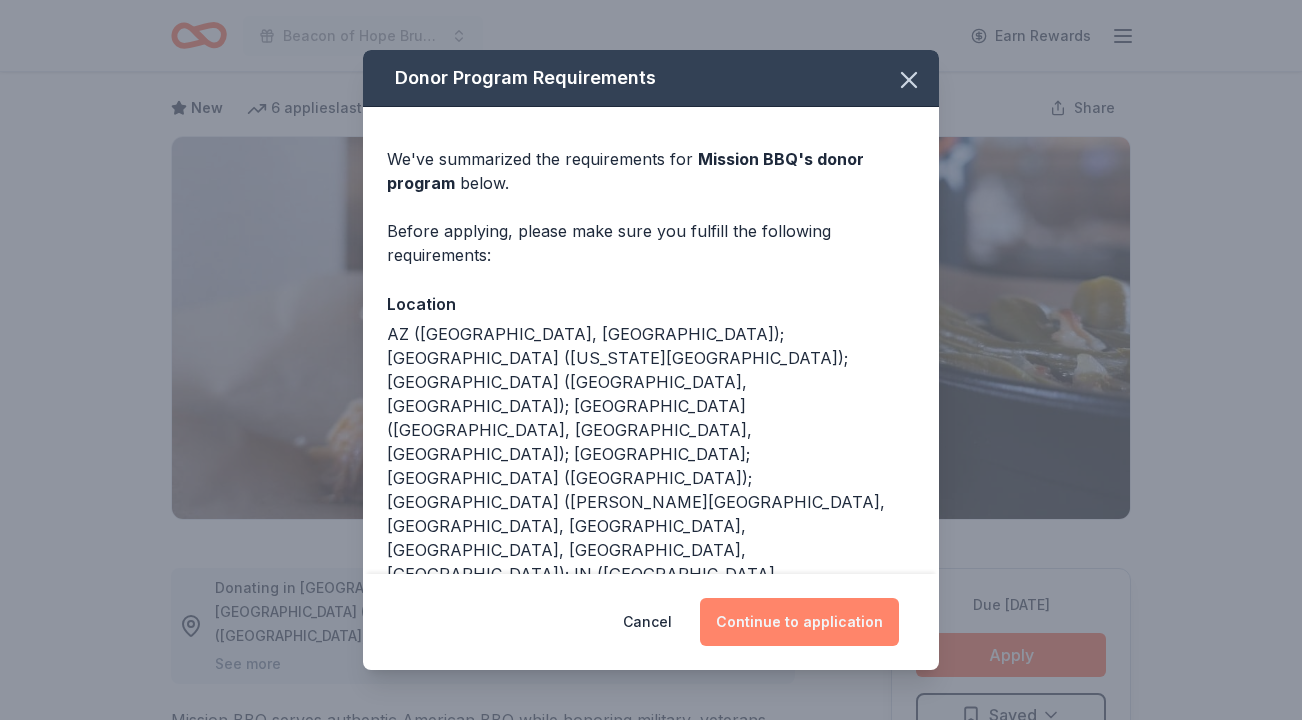 click on "Continue to application" at bounding box center (799, 622) 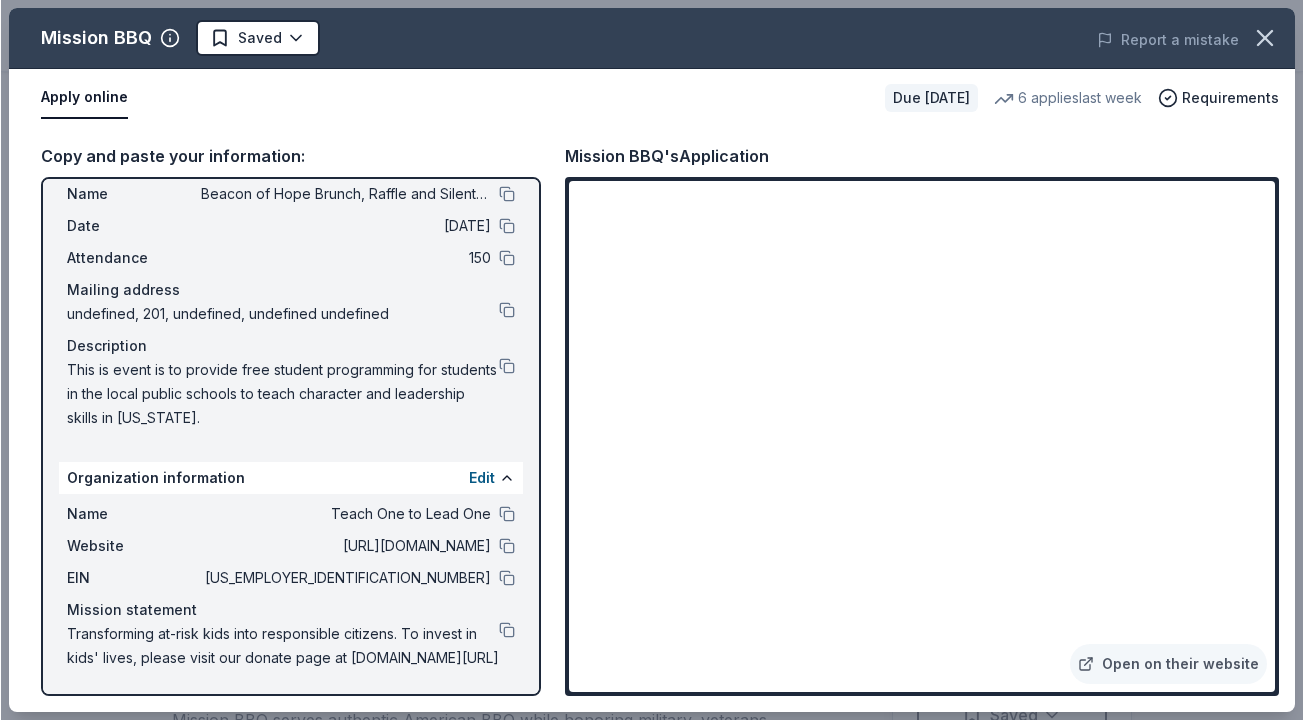 scroll, scrollTop: 53, scrollLeft: 0, axis: vertical 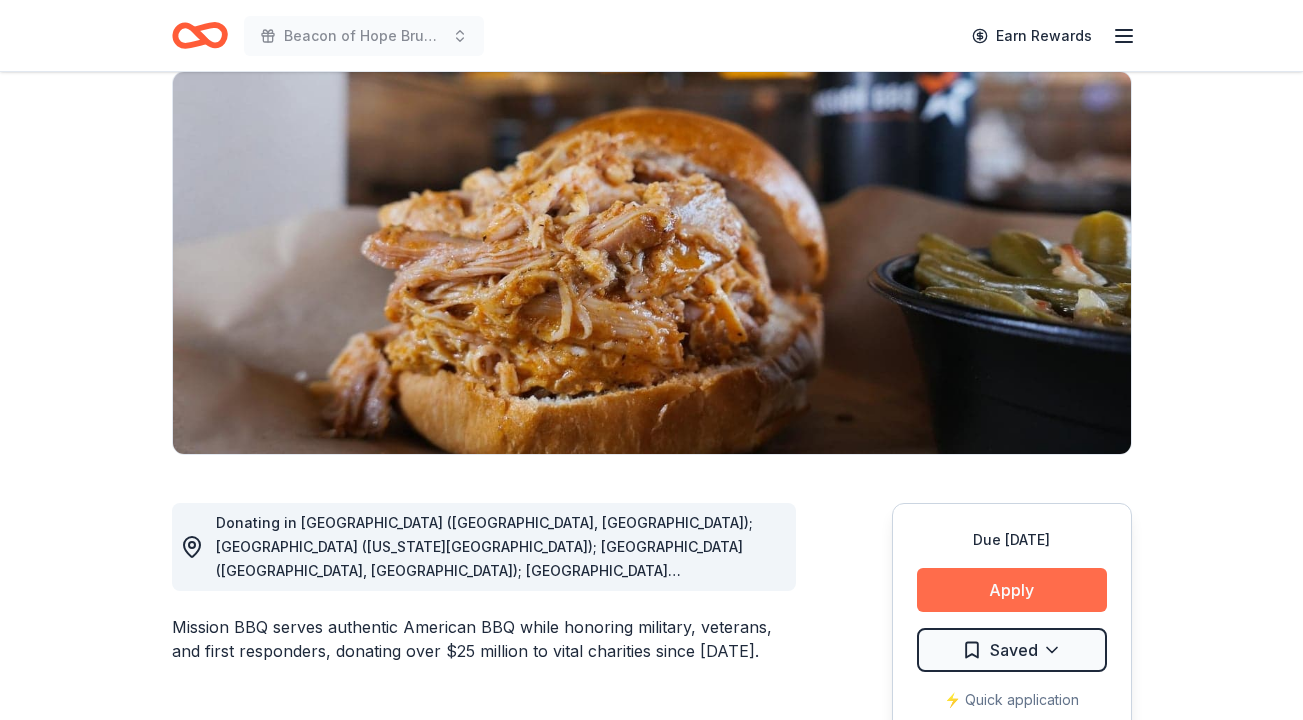 click on "Apply" at bounding box center [1012, 590] 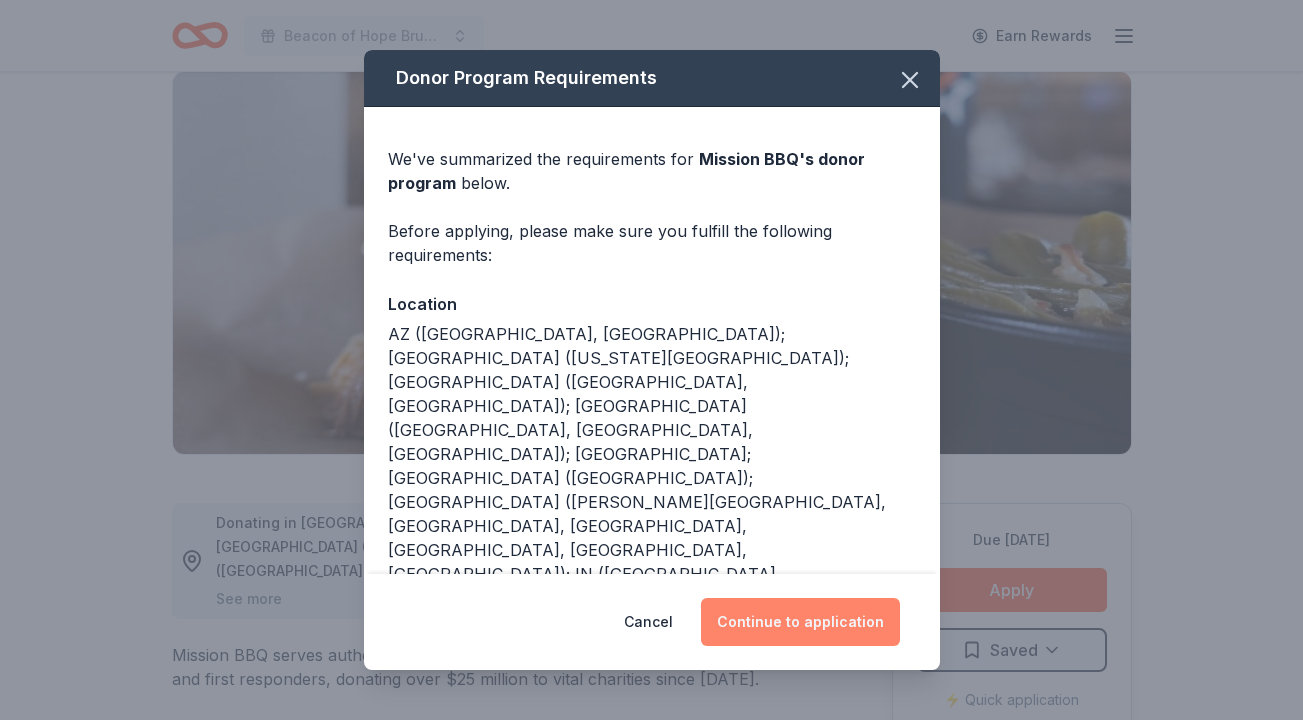 click on "Continue to application" at bounding box center [800, 622] 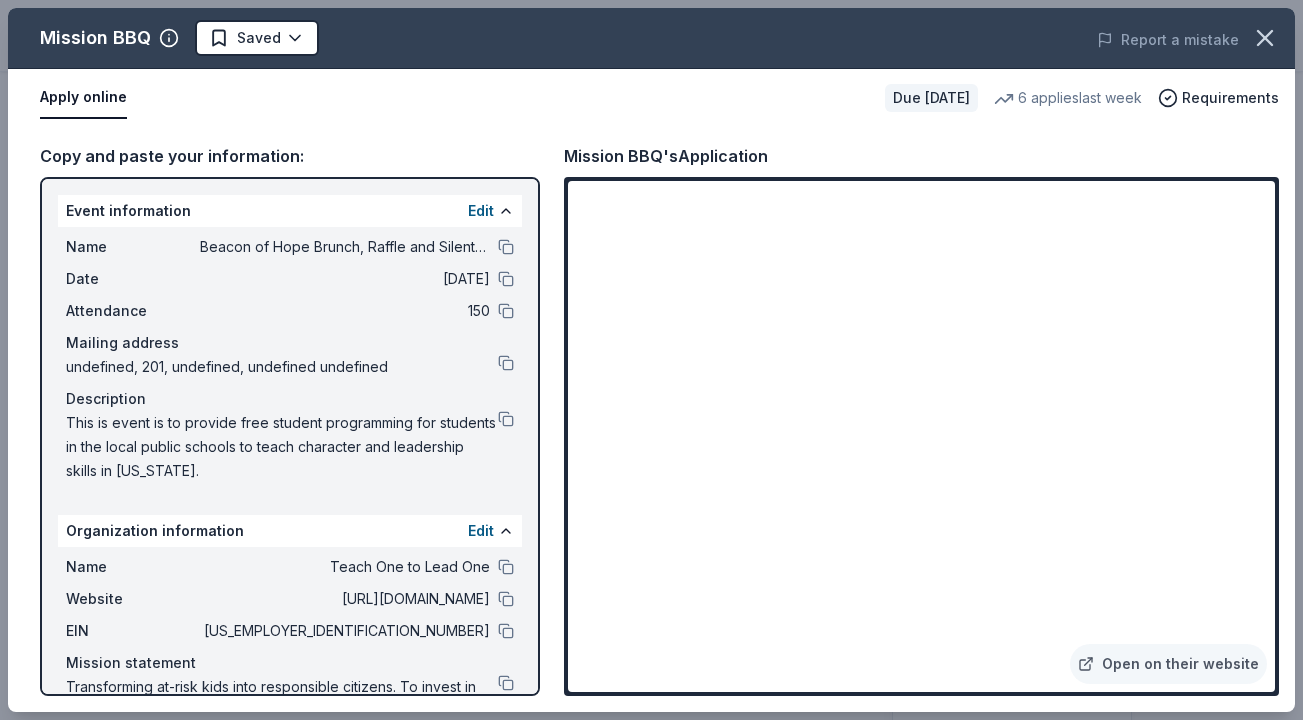 drag, startPoint x: 845, startPoint y: 618, endPoint x: 168, endPoint y: 458, distance: 695.6501 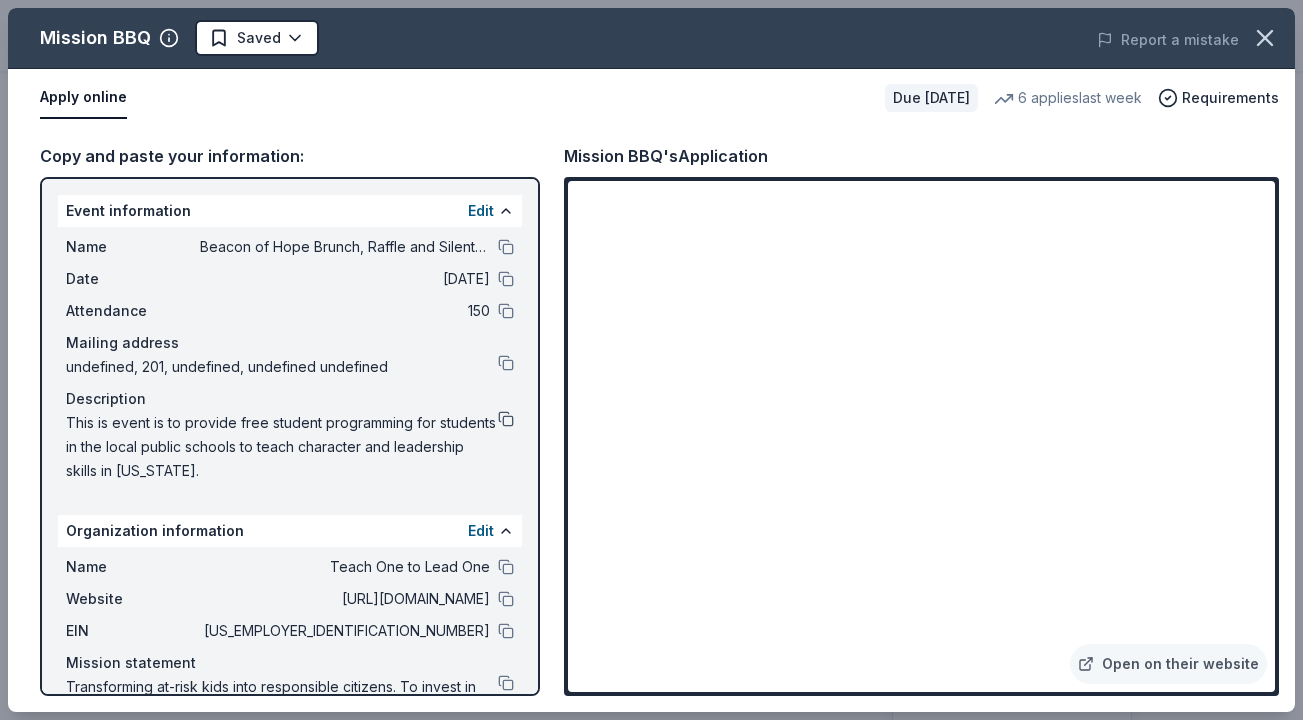 click at bounding box center [506, 419] 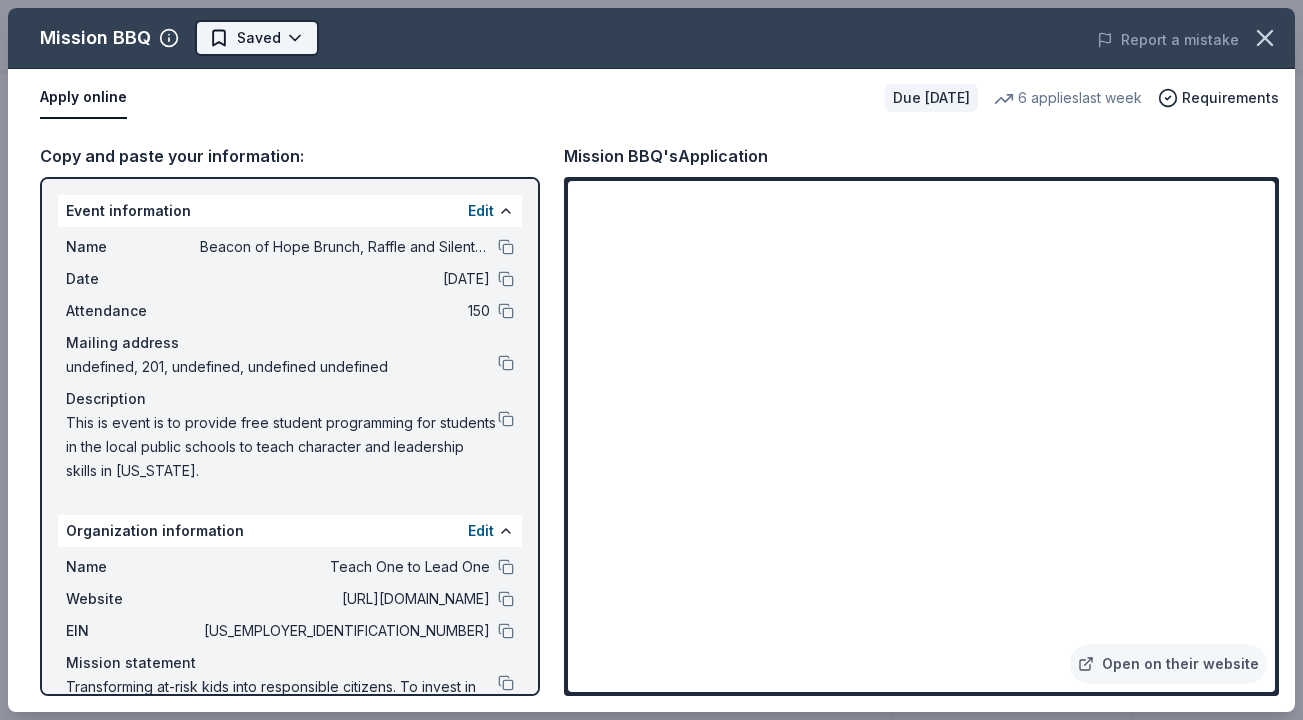 click on "Beacon of Hope Brunch, Raffle and Silent Auction Earn Rewards Due [DATE] Share Mission BBQ New 6   applies  last week 15% approval rate $ 60 donation value Share Donating in [GEOGRAPHIC_DATA] ([GEOGRAPHIC_DATA], [GEOGRAPHIC_DATA]); [GEOGRAPHIC_DATA] ([US_STATE][GEOGRAPHIC_DATA]); [GEOGRAPHIC_DATA] ([GEOGRAPHIC_DATA], [GEOGRAPHIC_DATA]); [GEOGRAPHIC_DATA] ([GEOGRAPHIC_DATA], [GEOGRAPHIC_DATA], [GEOGRAPHIC_DATA]); [GEOGRAPHIC_DATA]; [GEOGRAPHIC_DATA] ([GEOGRAPHIC_DATA]); [GEOGRAPHIC_DATA] ([PERSON_NAME][GEOGRAPHIC_DATA], [GEOGRAPHIC_DATA], [GEOGRAPHIC_DATA], [GEOGRAPHIC_DATA], [GEOGRAPHIC_DATA], [GEOGRAPHIC_DATA]); [GEOGRAPHIC_DATA] ([GEOGRAPHIC_DATA], [GEOGRAPHIC_DATA], [GEOGRAPHIC_DATA][PERSON_NAME], [GEOGRAPHIC_DATA], [GEOGRAPHIC_DATA]); [GEOGRAPHIC_DATA] ([GEOGRAPHIC_DATA], [GEOGRAPHIC_DATA][PERSON_NAME]); [GEOGRAPHIC_DATA]; [GEOGRAPHIC_DATA] ([GEOGRAPHIC_DATA], [GEOGRAPHIC_DATA], [GEOGRAPHIC_DATA], [GEOGRAPHIC_DATA]); [GEOGRAPHIC_DATA] ([GEOGRAPHIC_DATA], [GEOGRAPHIC_DATA], [GEOGRAPHIC_DATA], [GEOGRAPHIC_DATA]); [GEOGRAPHIC_DATA] ([GEOGRAPHIC_DATA], [GEOGRAPHIC_DATA], [GEOGRAPHIC_DATA], [GEOGRAPHIC_DATA]); [GEOGRAPHIC_DATA] ([PERSON_NAME]); [GEOGRAPHIC_DATA] ([GEOGRAPHIC_DATA], [GEOGRAPHIC_DATA]); [GEOGRAPHIC_DATA] ([PERSON_NAME], [GEOGRAPHIC_DATA], [GEOGRAPHIC_DATA], [GEOGRAPHIC_DATA], [GEOGRAPHIC_DATA], [GEOGRAPHIC_DATA], [GEOGRAPHIC_DATA], [GEOGRAPHIC_DATA], [GEOGRAPHIC_DATA]); [GEOGRAPHIC_DATA] ([US_STATE][GEOGRAPHIC_DATA], [GEOGRAPHIC_DATA]); [GEOGRAPHIC_DATA]; [GEOGRAPHIC_DATA] ([GEOGRAPHIC_DATA], [GEOGRAPHIC_DATA]); [GEOGRAPHIC_DATA] ([GEOGRAPHIC_DATA], [GEOGRAPHIC_DATA], [GEOGRAPHIC_DATA], [GEOGRAPHIC_DATA]); [GEOGRAPHIC_DATA]; [GEOGRAPHIC_DATA] ([GEOGRAPHIC_DATA], [GEOGRAPHIC_DATA], [GEOGRAPHIC_DATA], [GEOGRAPHIC_DATA], [GEOGRAPHIC_DATA]) See more What they donate Food, gift cards Meals  Preferred 15" at bounding box center [651, 207] 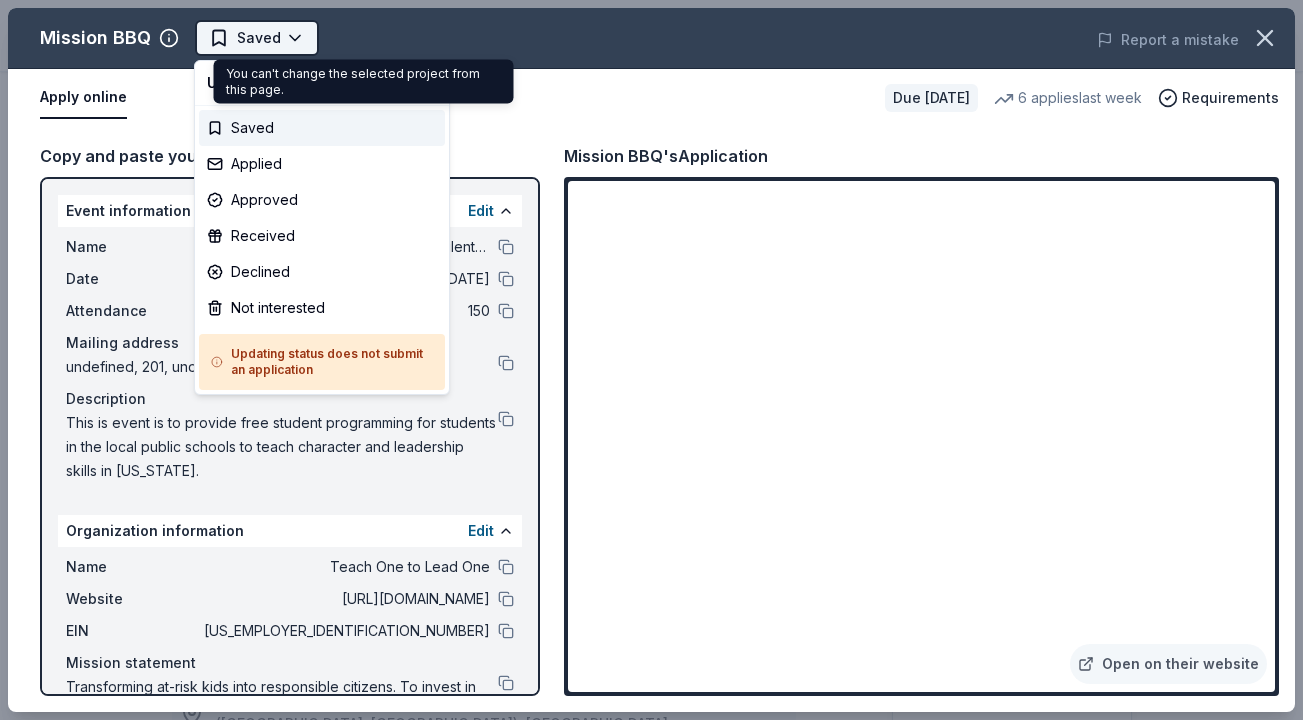 scroll, scrollTop: 0, scrollLeft: 0, axis: both 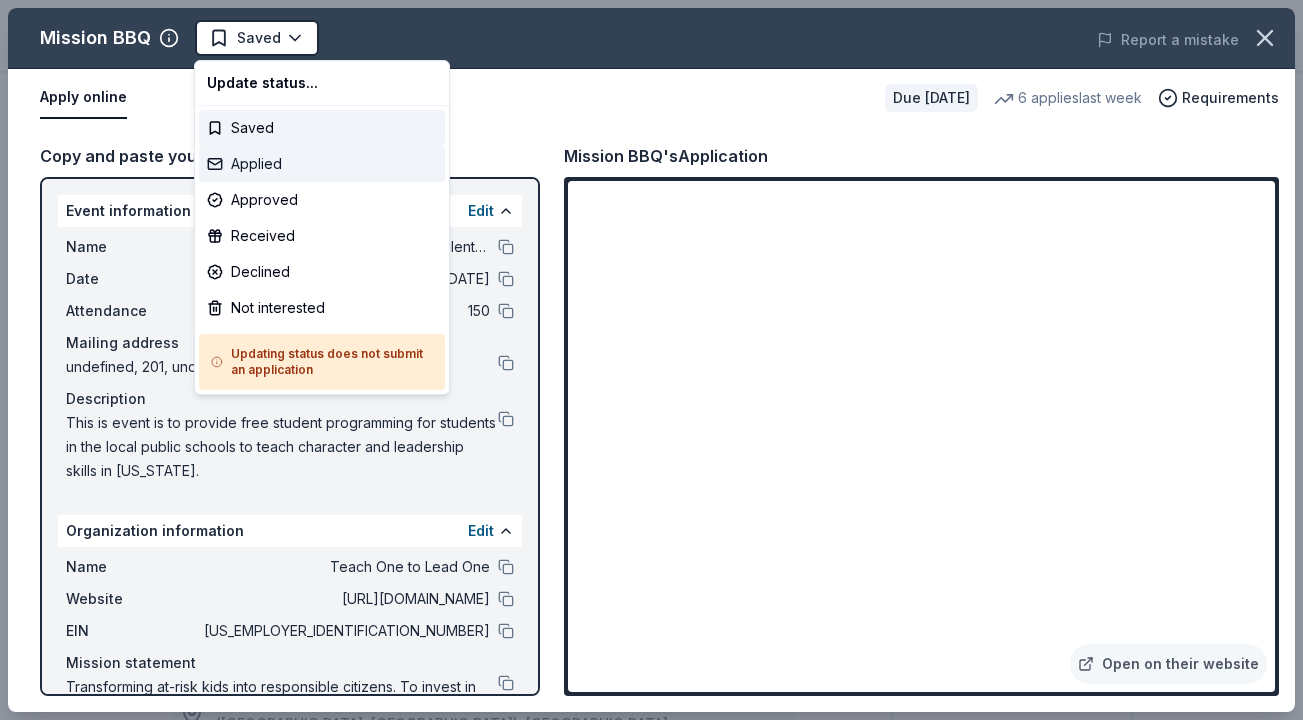 click on "Applied" at bounding box center (322, 164) 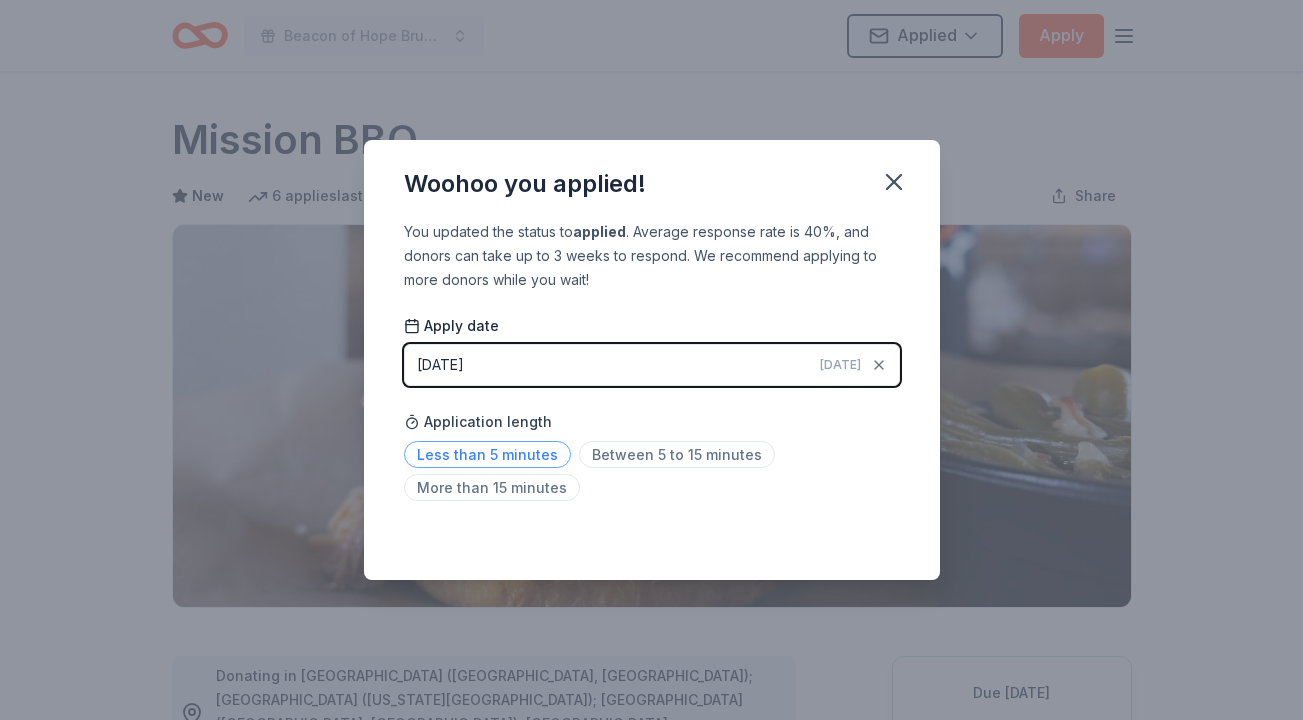 click on "Less than 5 minutes" at bounding box center (487, 454) 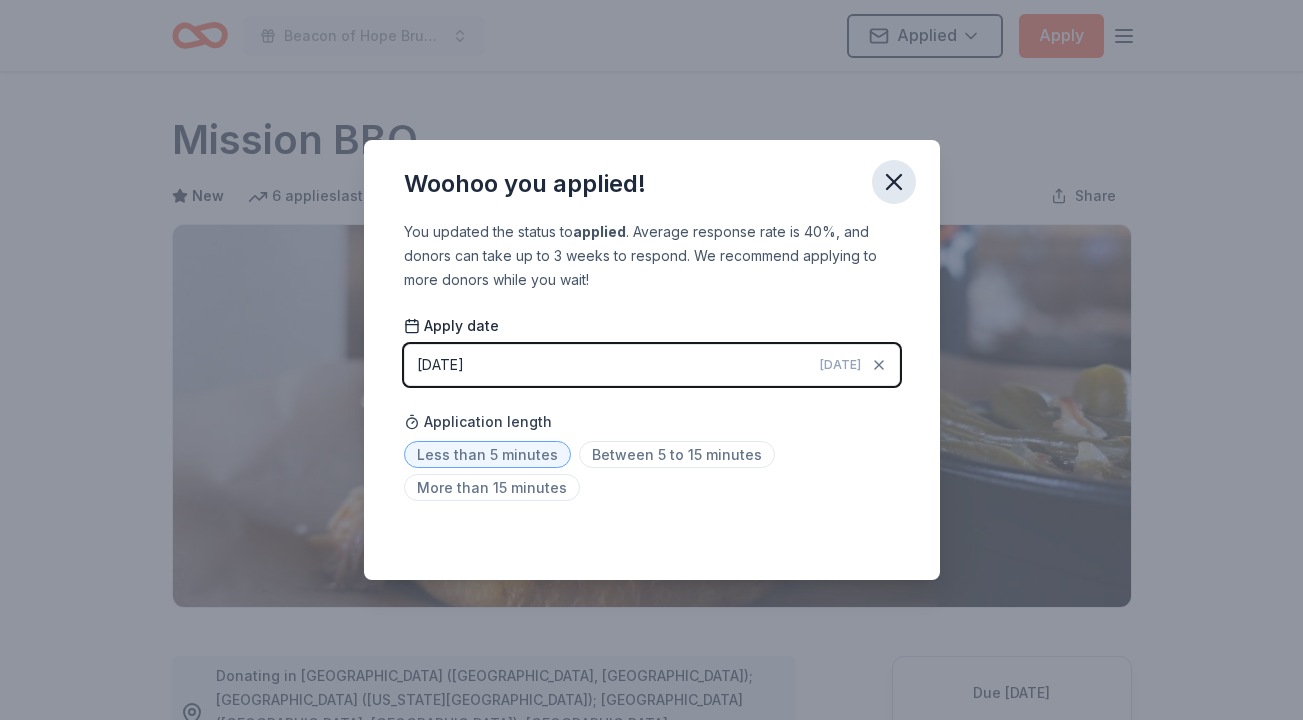 click 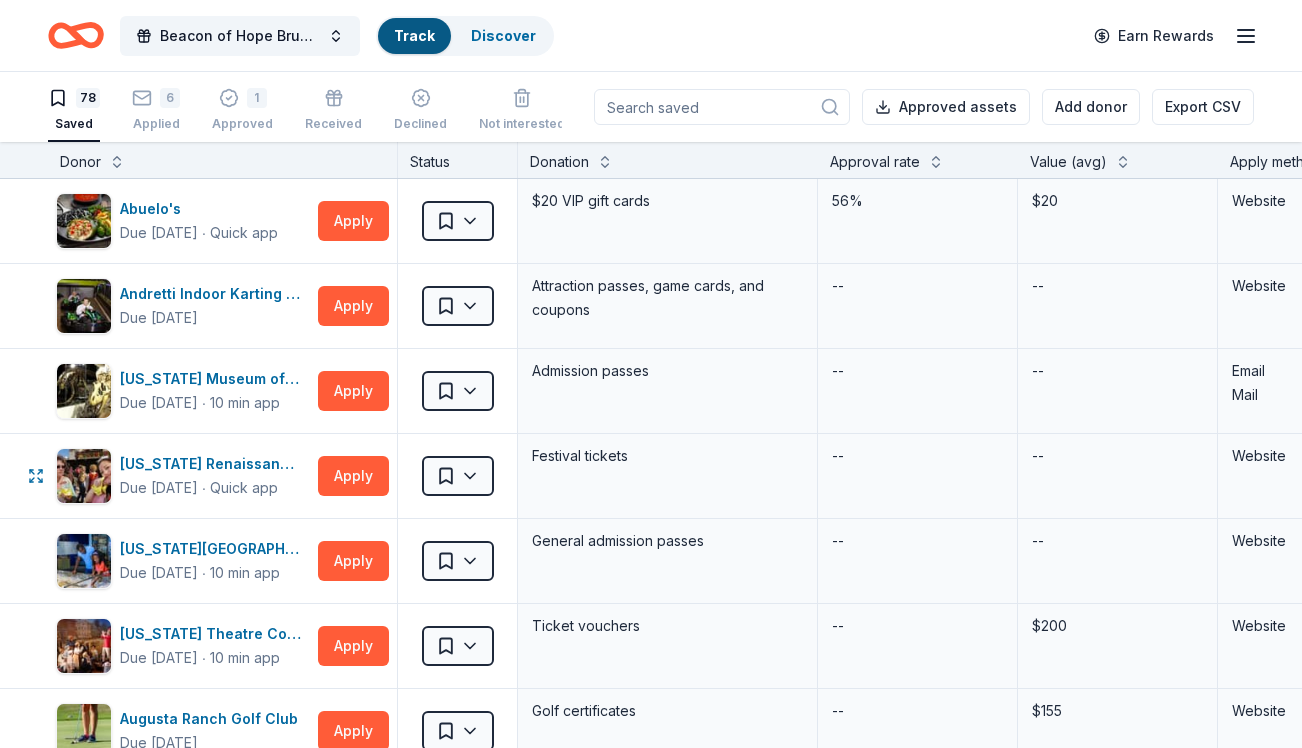 scroll, scrollTop: 0, scrollLeft: 0, axis: both 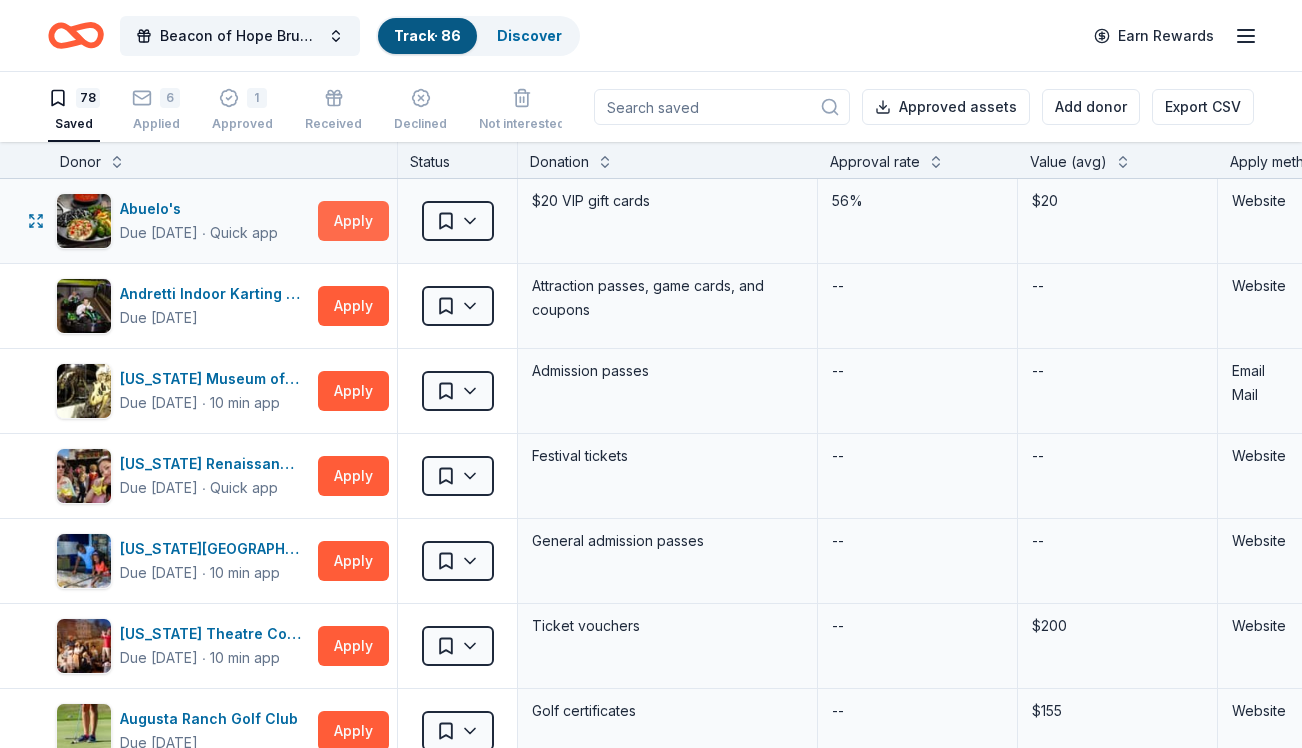 click on "Apply" at bounding box center (353, 221) 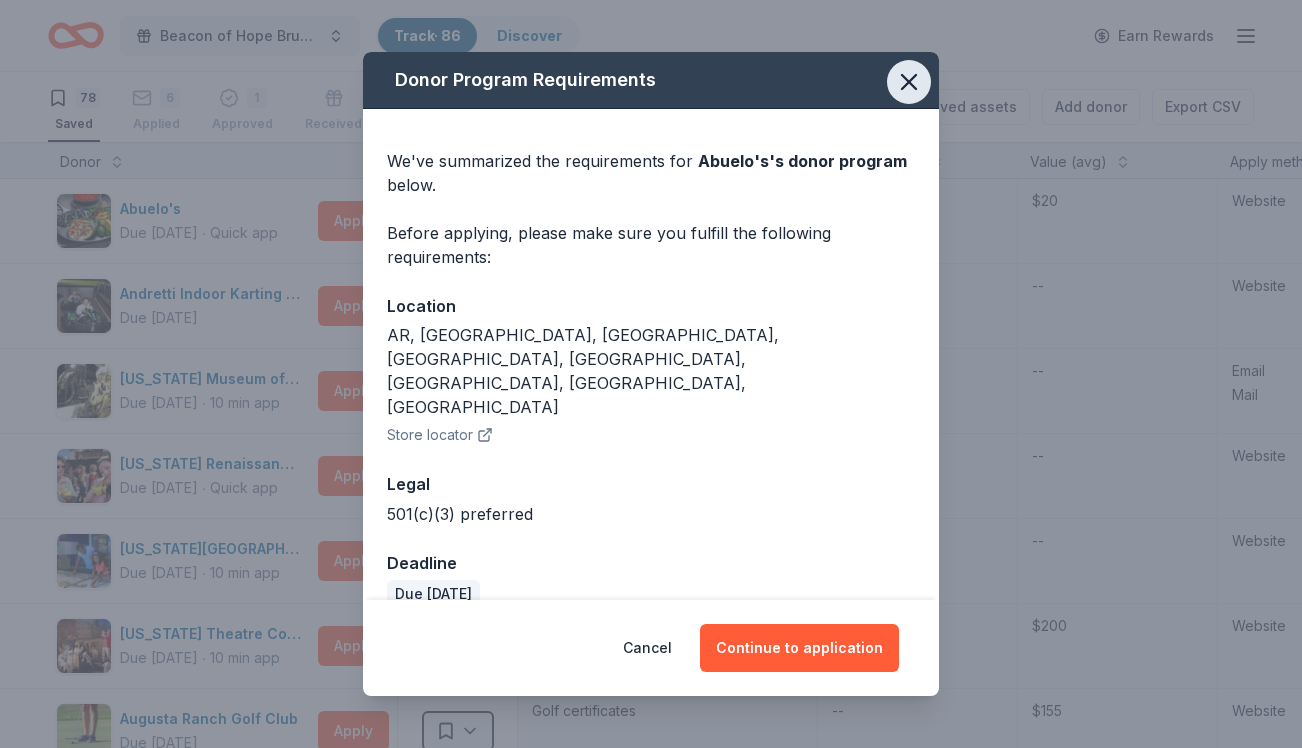 click 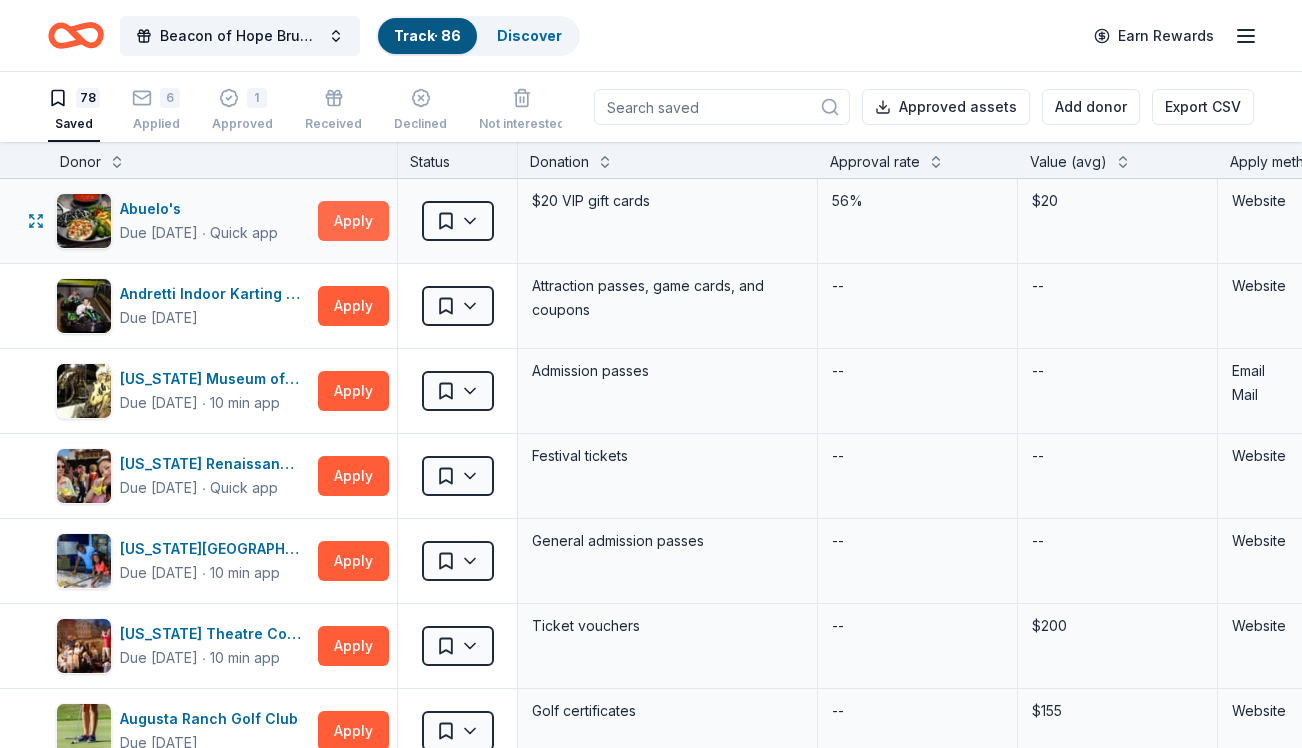 click on "Apply" at bounding box center (353, 221) 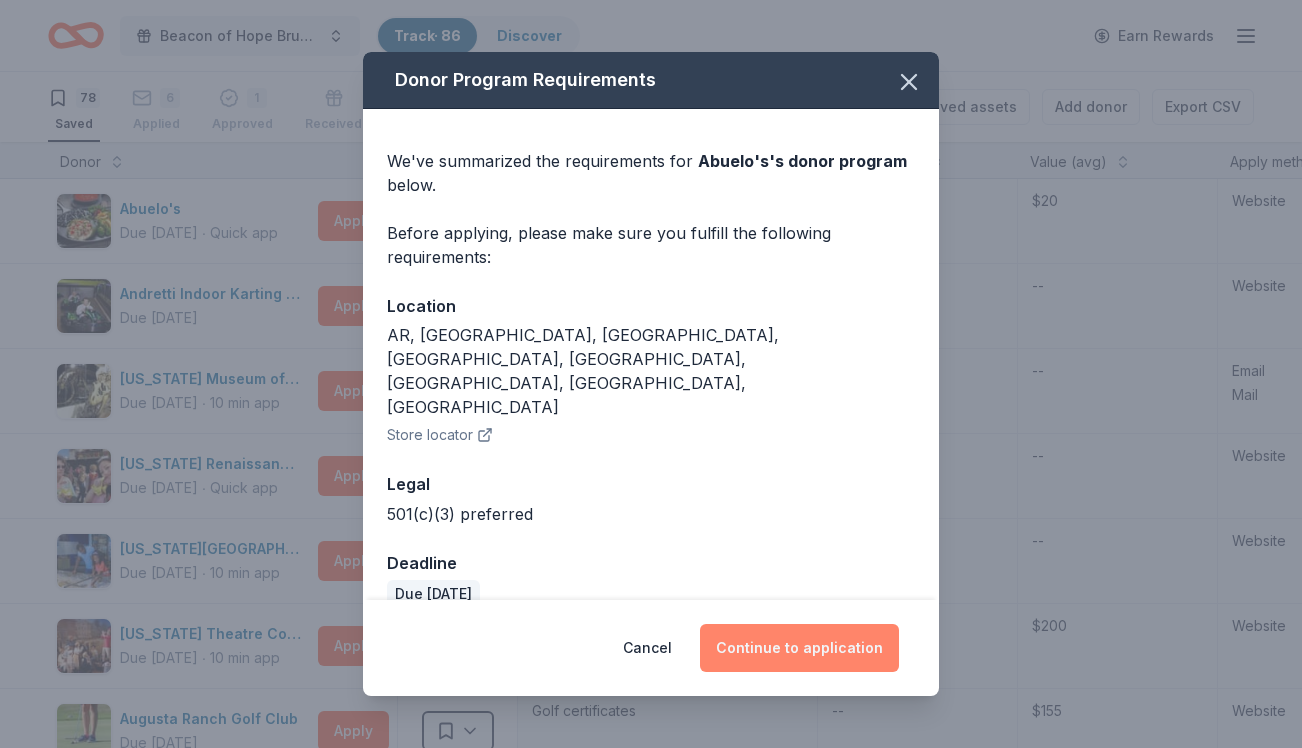 click on "Continue to application" at bounding box center (799, 648) 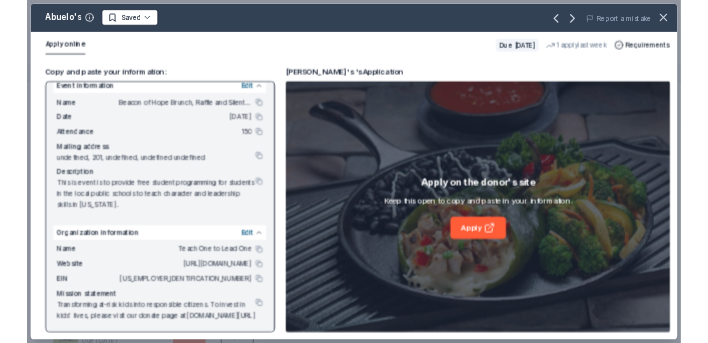scroll, scrollTop: 0, scrollLeft: 0, axis: both 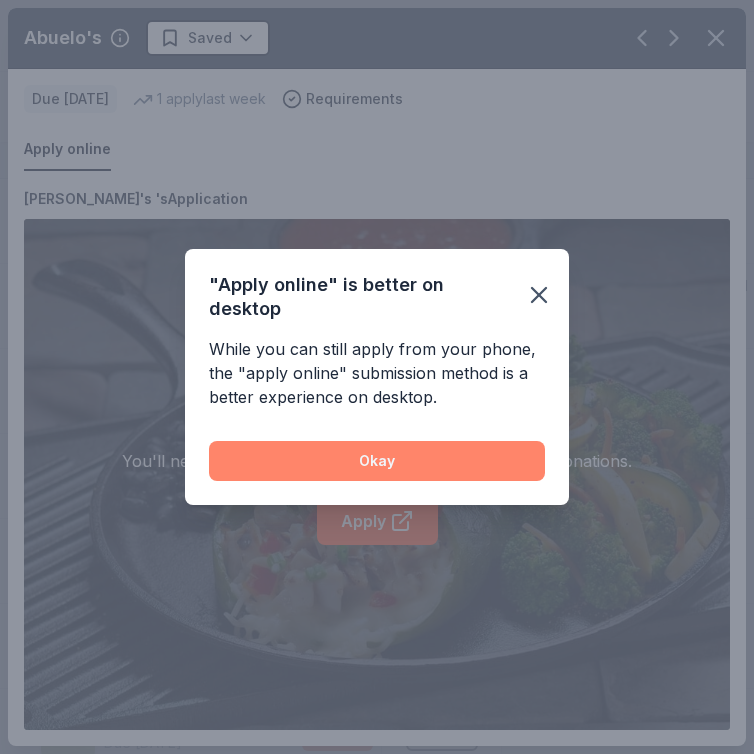 click on "Okay" at bounding box center (377, 461) 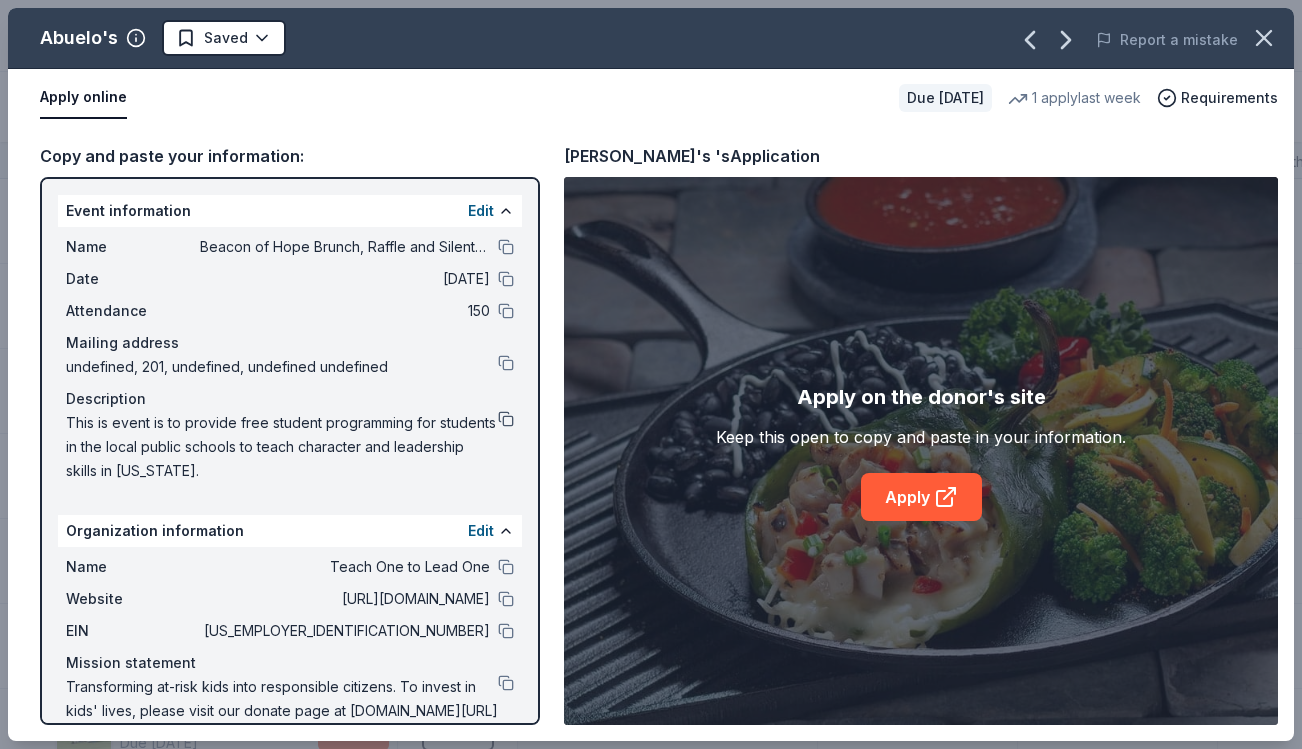 click at bounding box center [506, 419] 